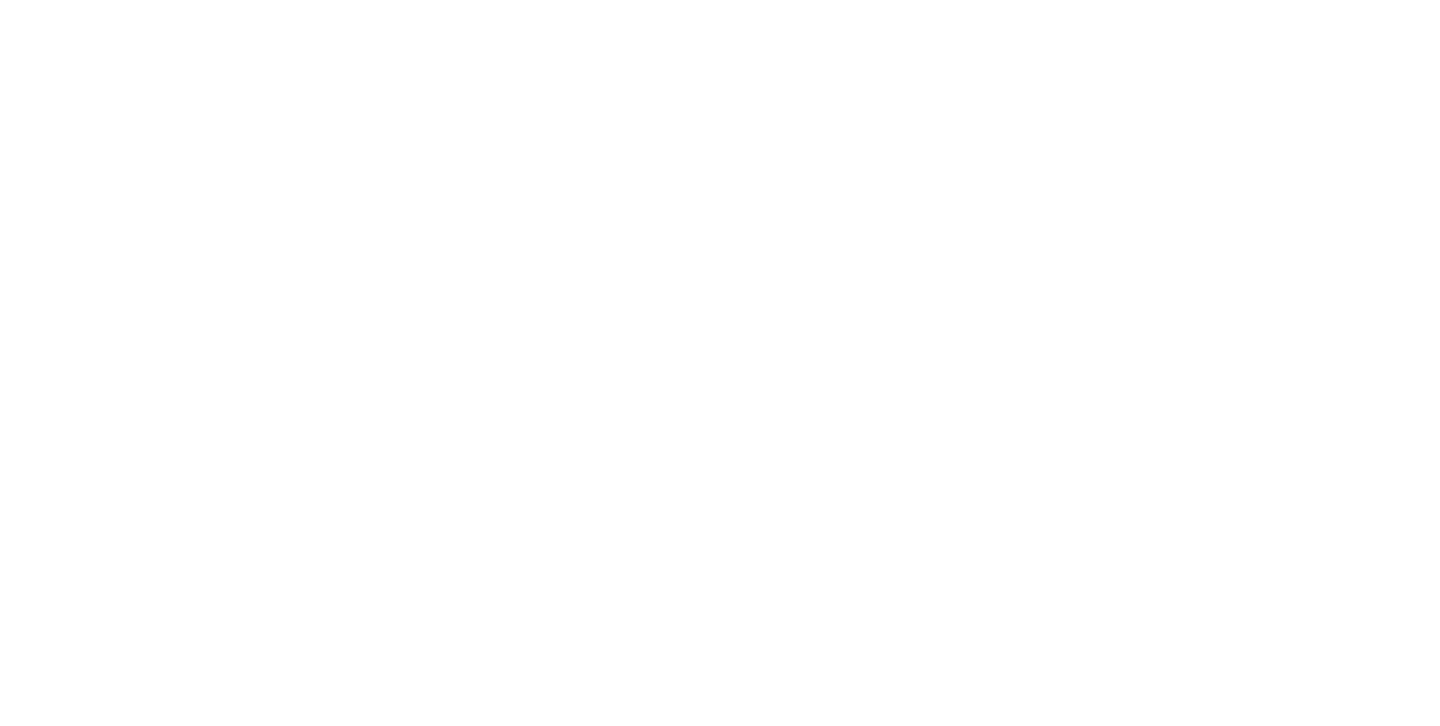 scroll, scrollTop: 0, scrollLeft: 0, axis: both 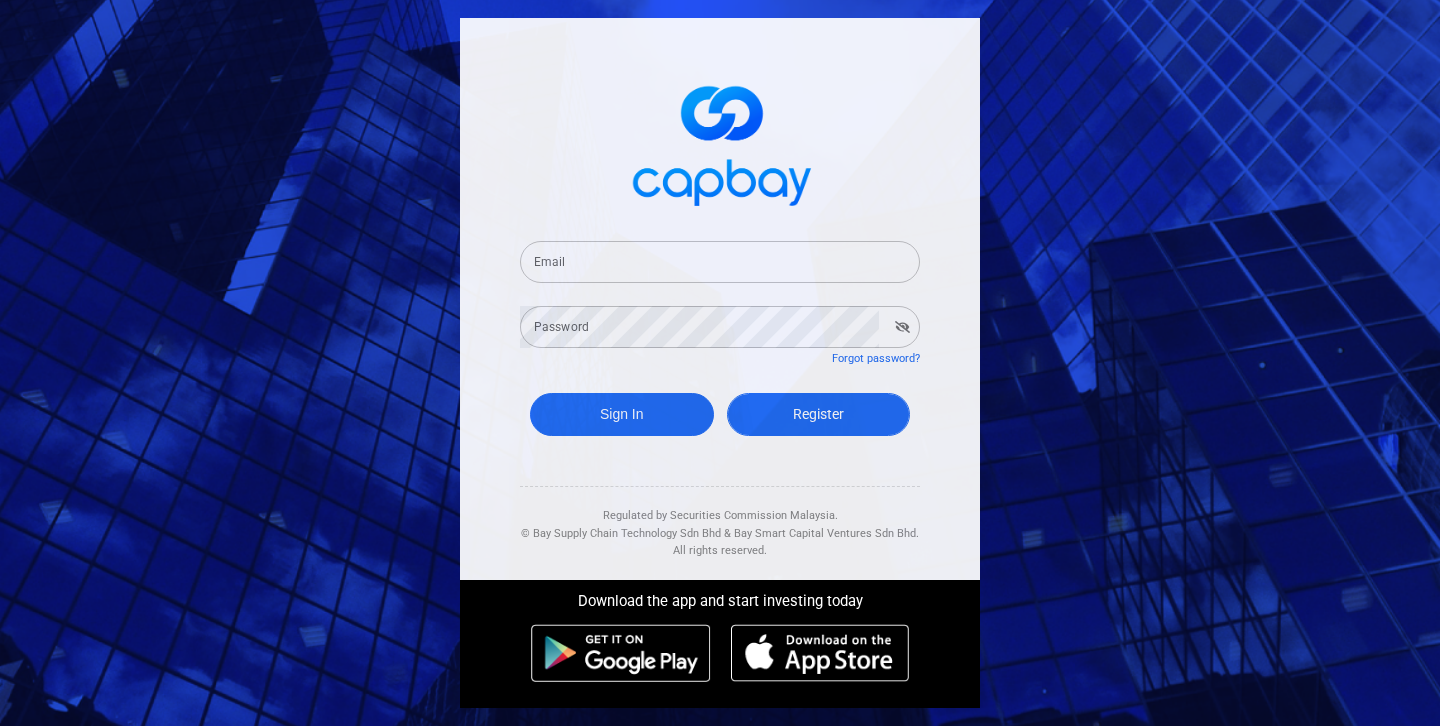 click on "Register" at bounding box center (819, 414) 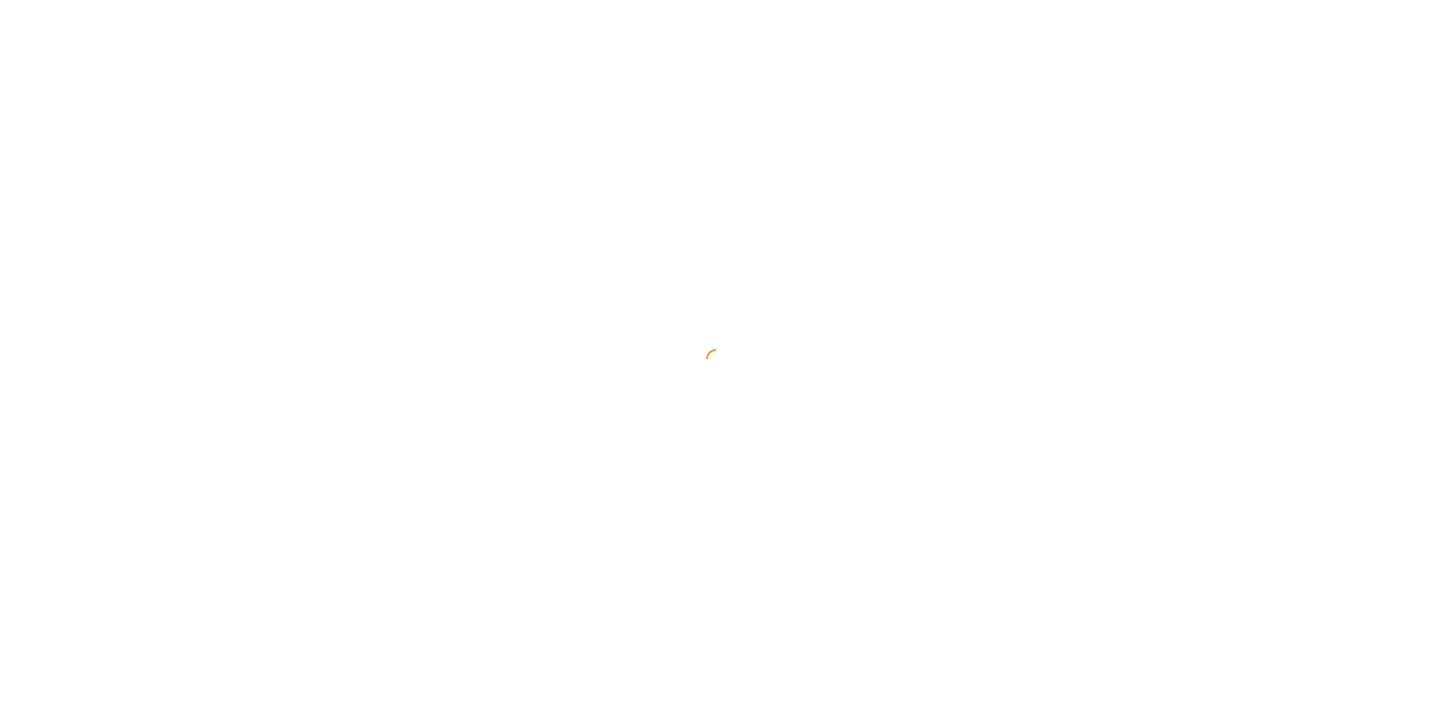select on "MY" 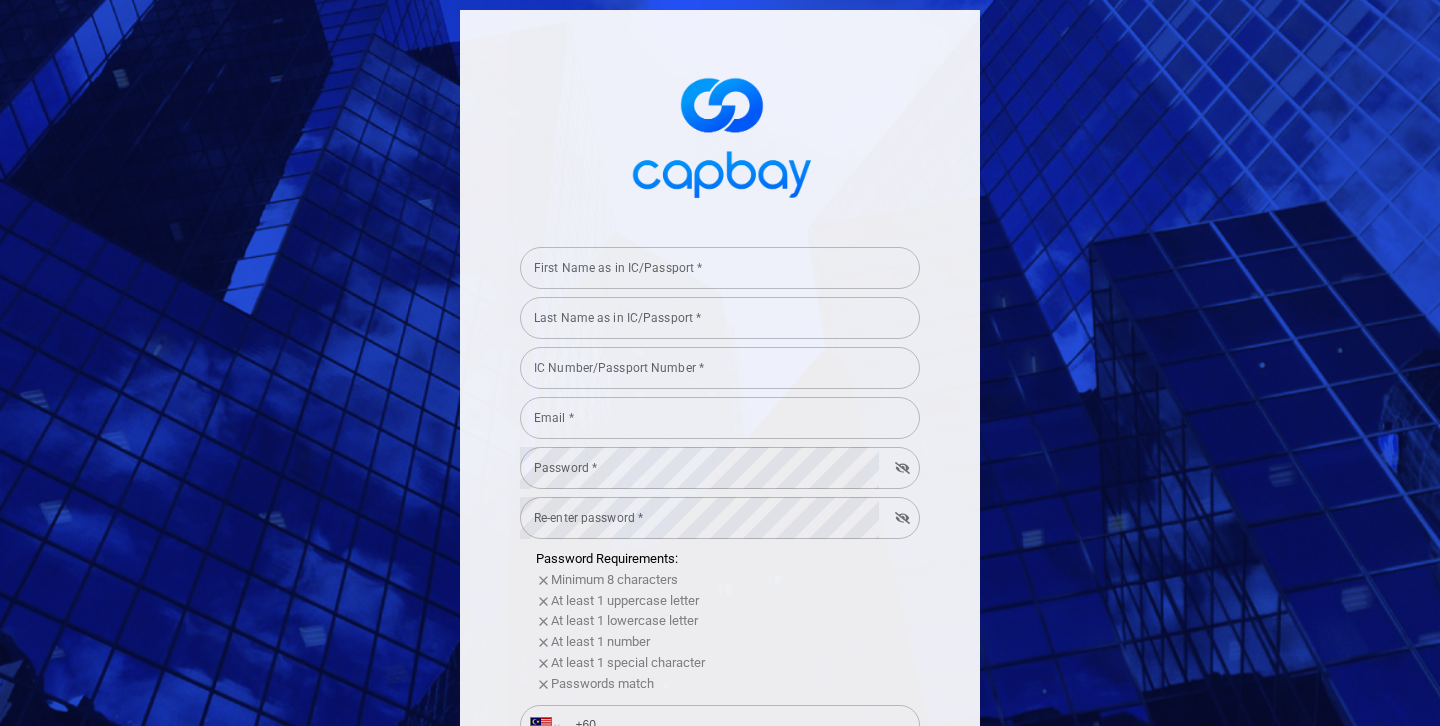 click on "[FIRST] [LAST]" at bounding box center (720, 266) 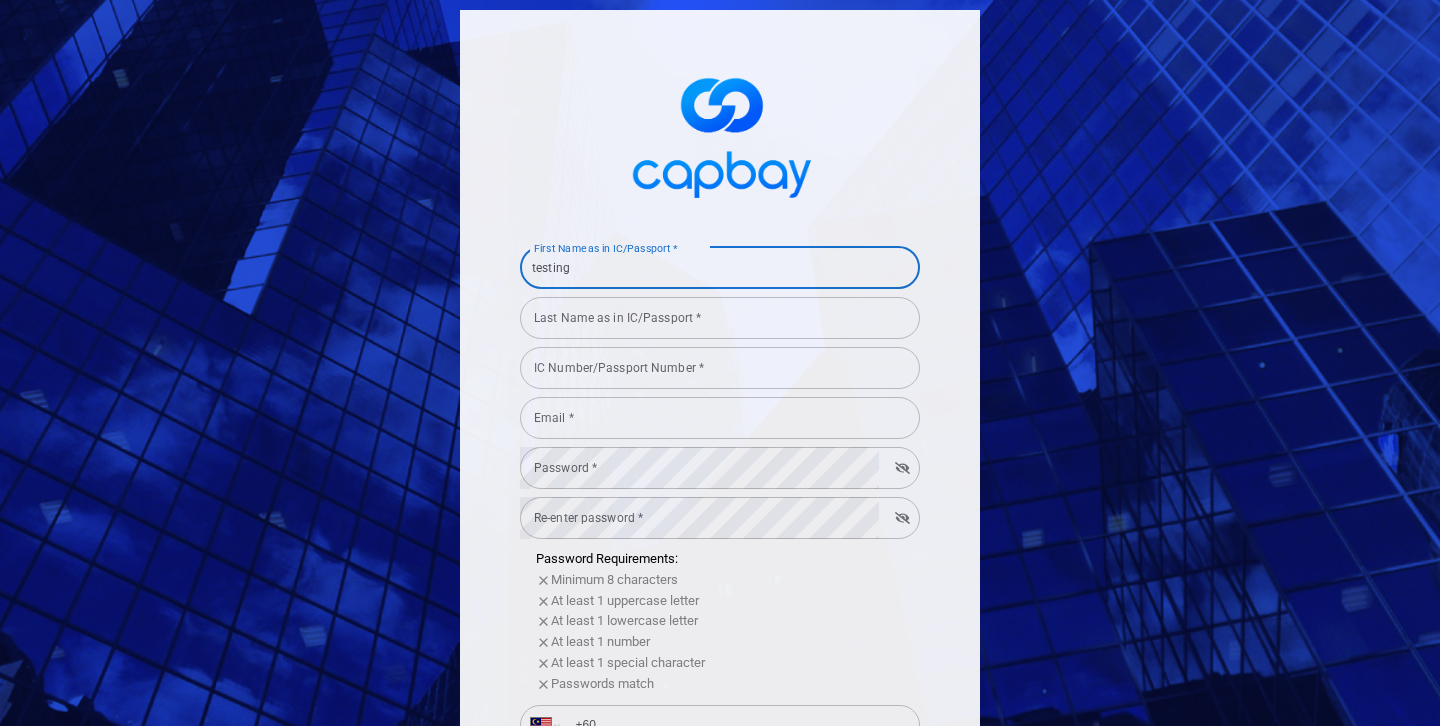 type on "testing" 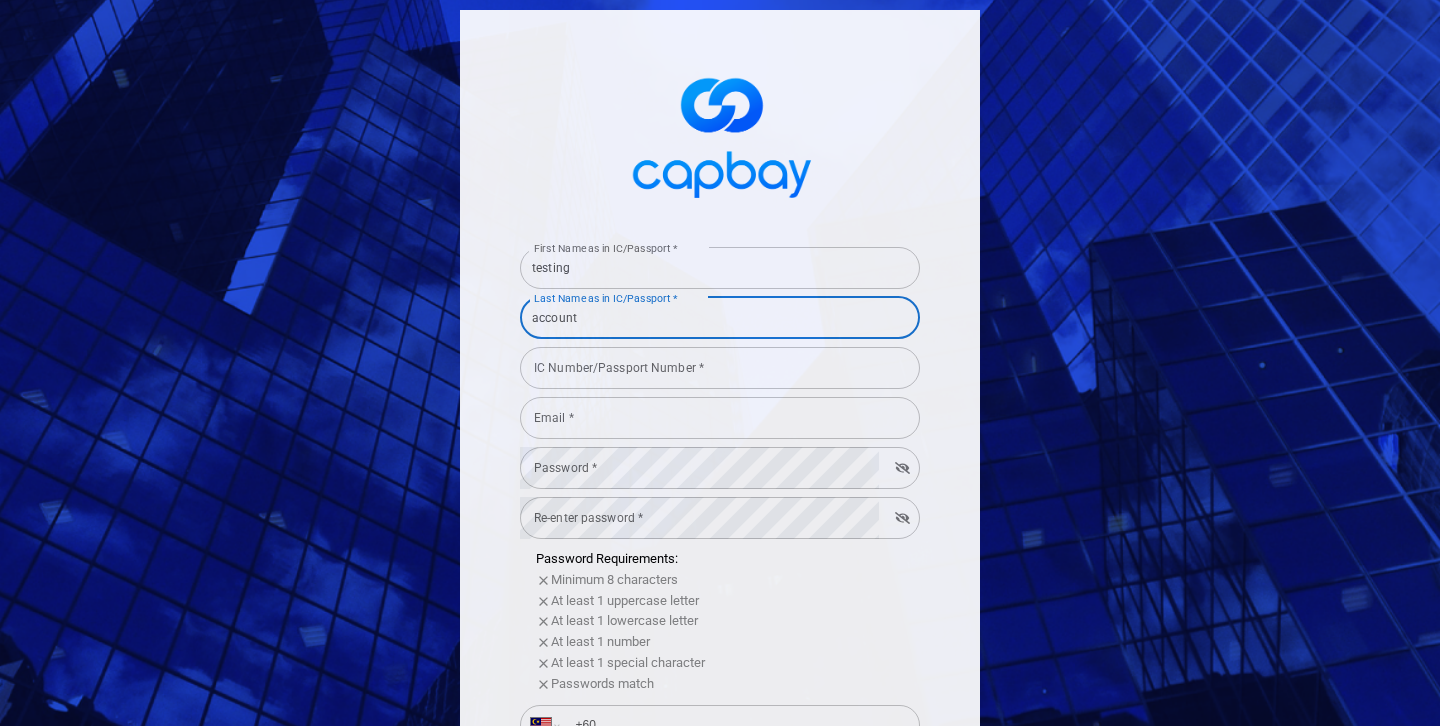type on "account" 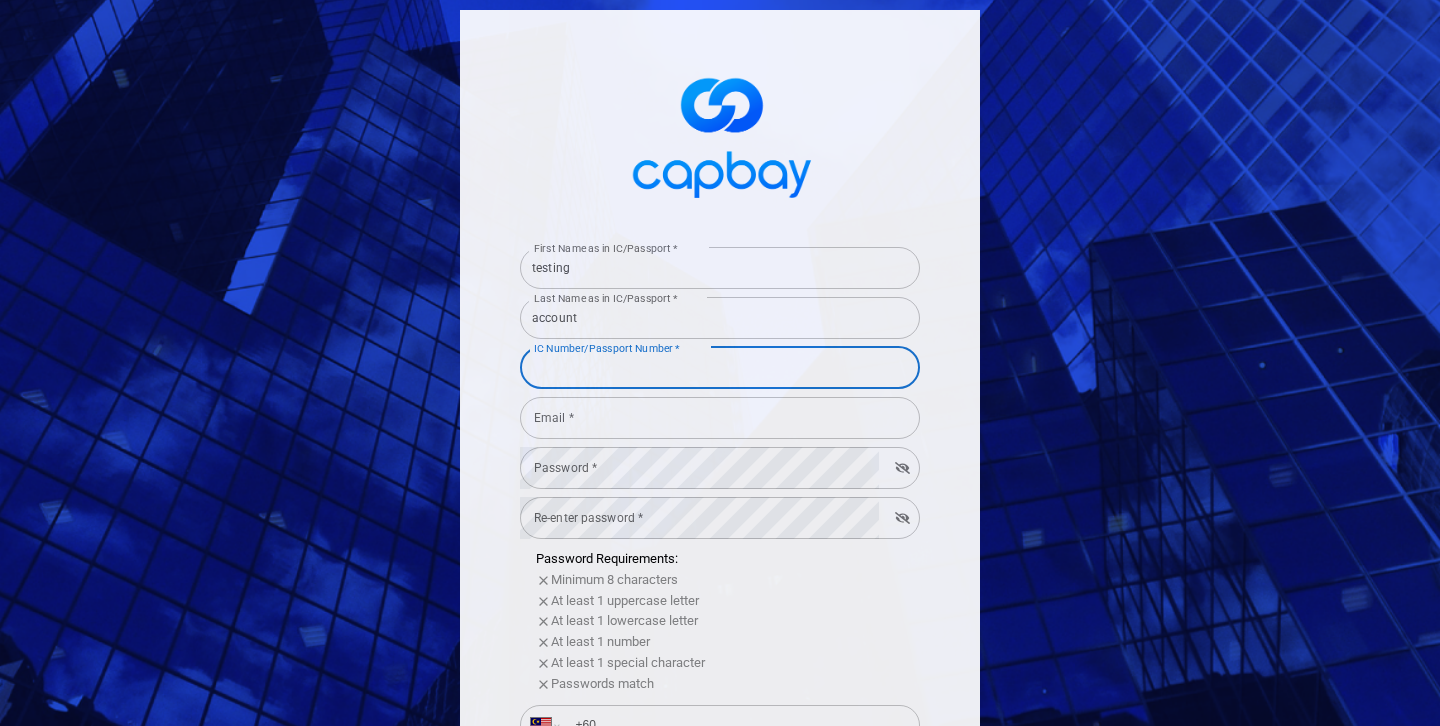 paste on "[EMAIL]" 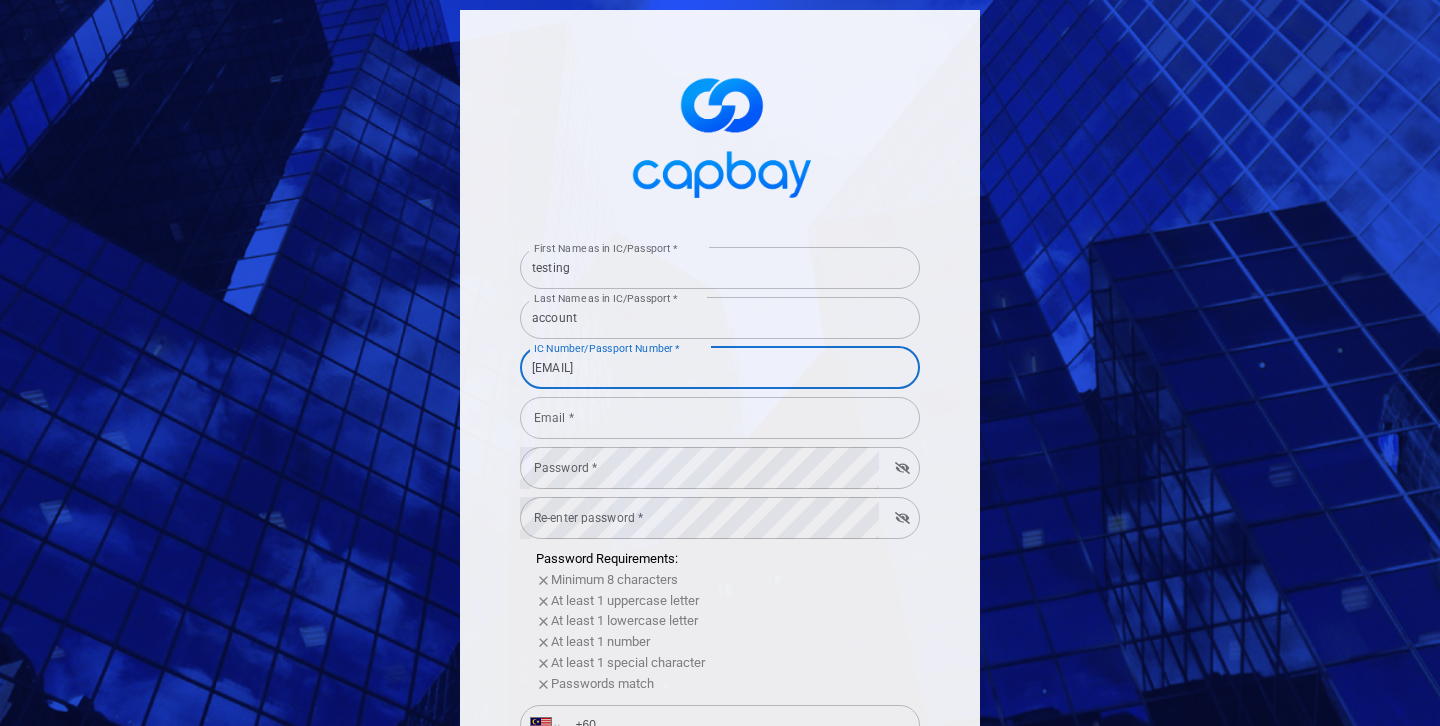 click on "Email *" at bounding box center [720, 418] 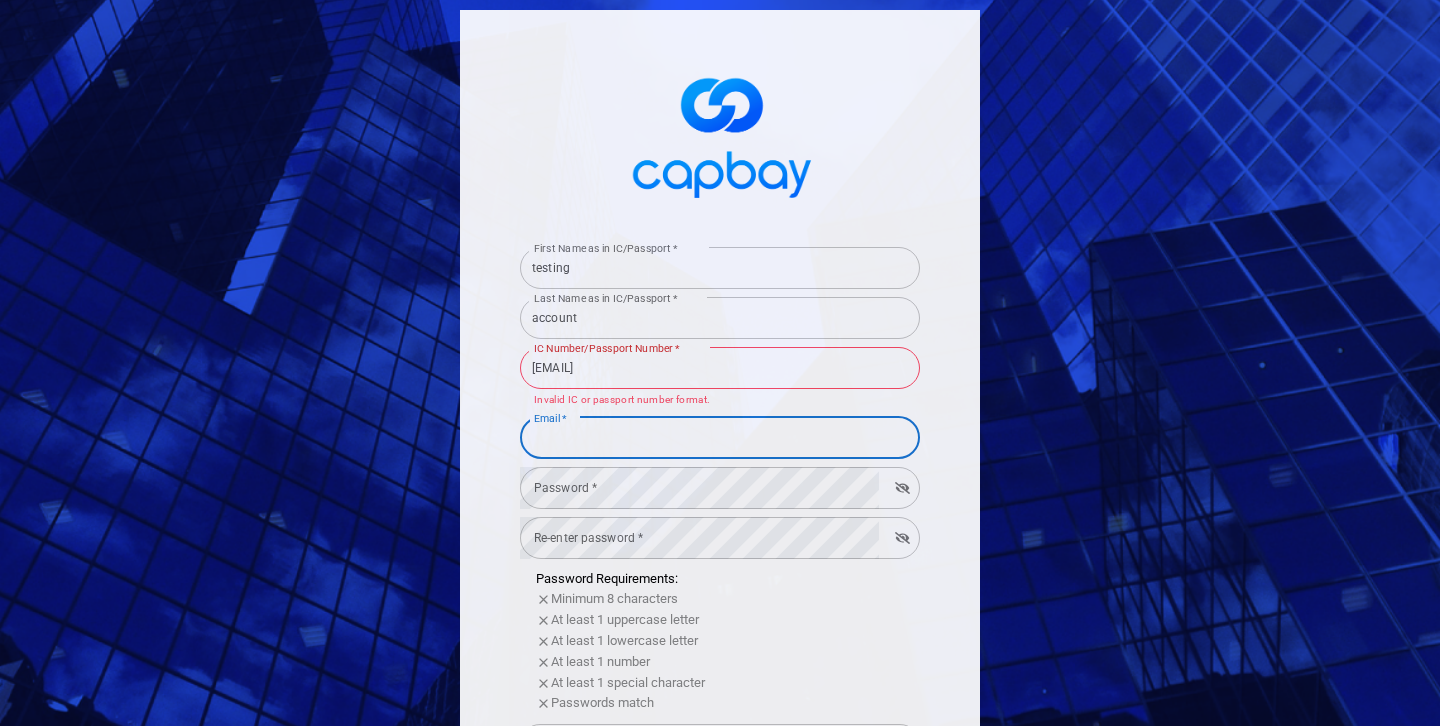 scroll, scrollTop: 56, scrollLeft: 0, axis: vertical 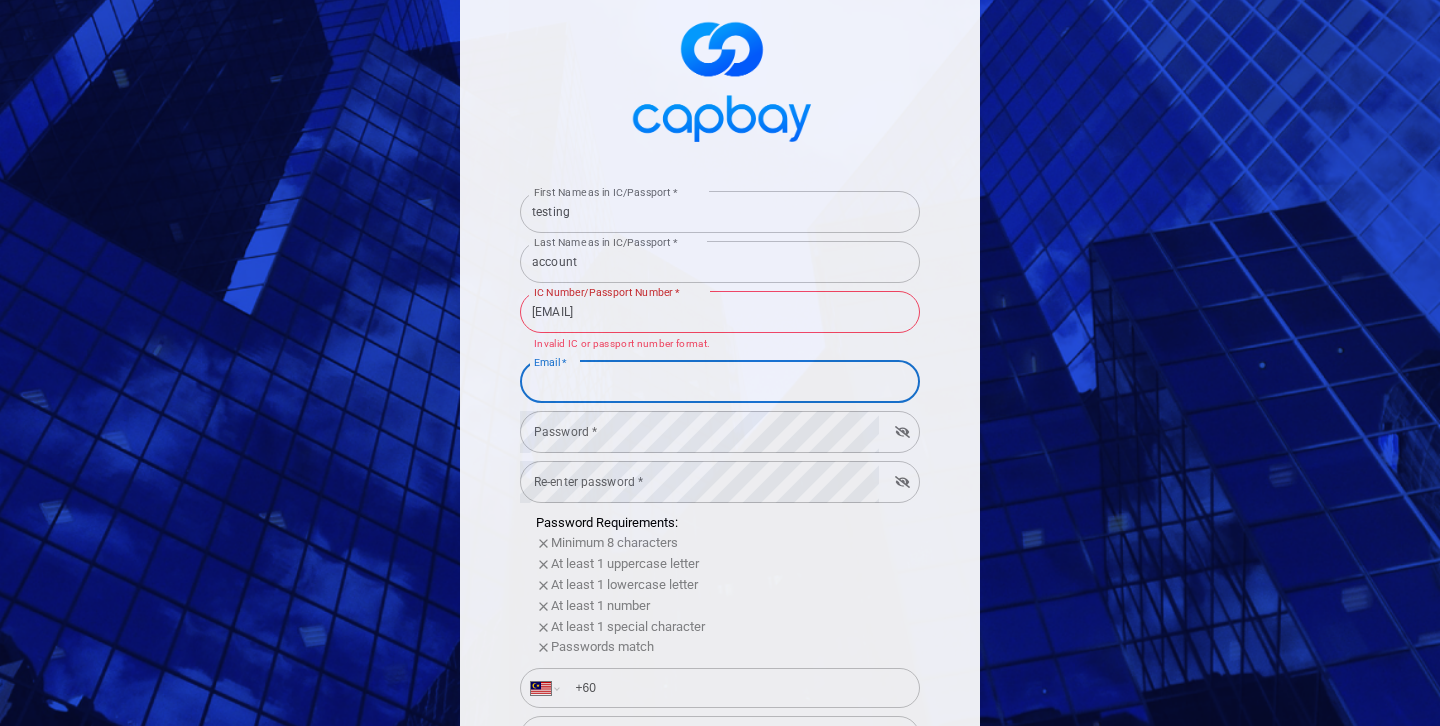 click on "[EMAIL]" at bounding box center [720, 312] 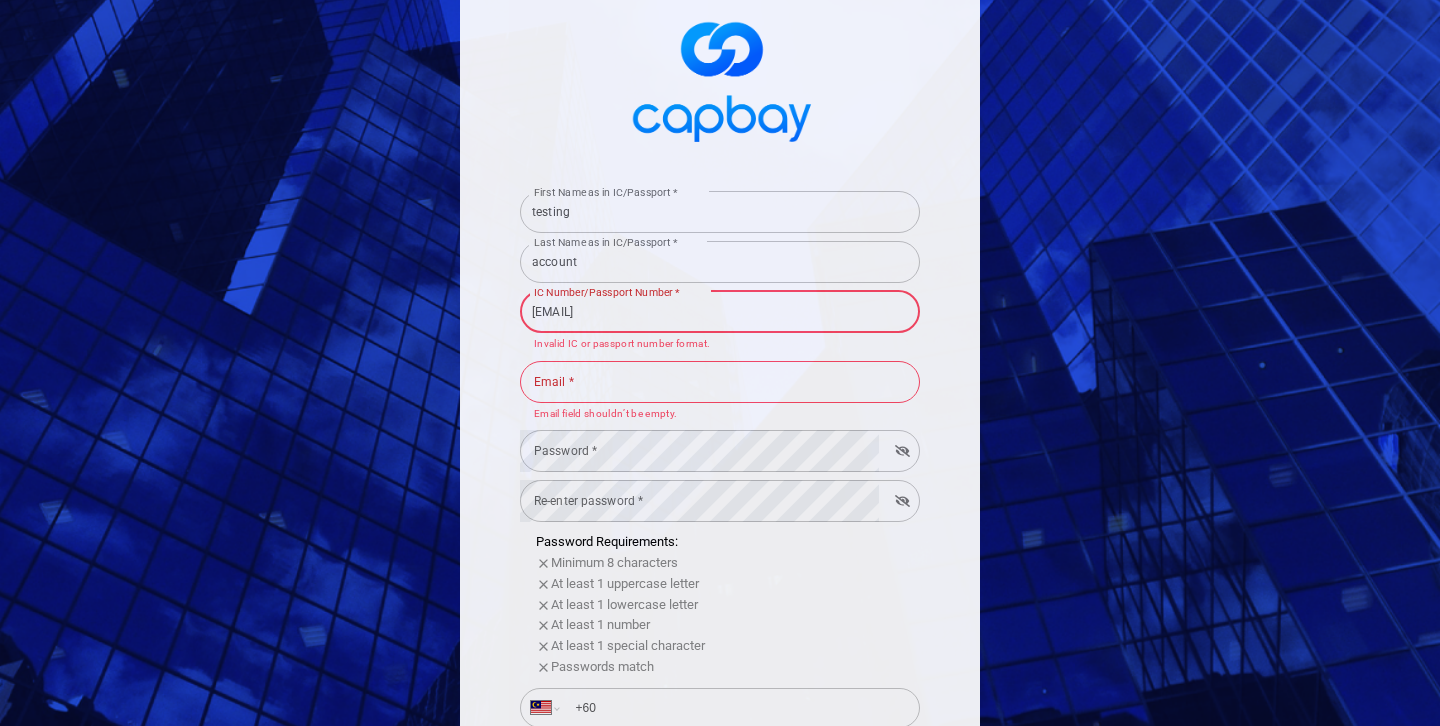 click on "[EMAIL]" at bounding box center (720, 312) 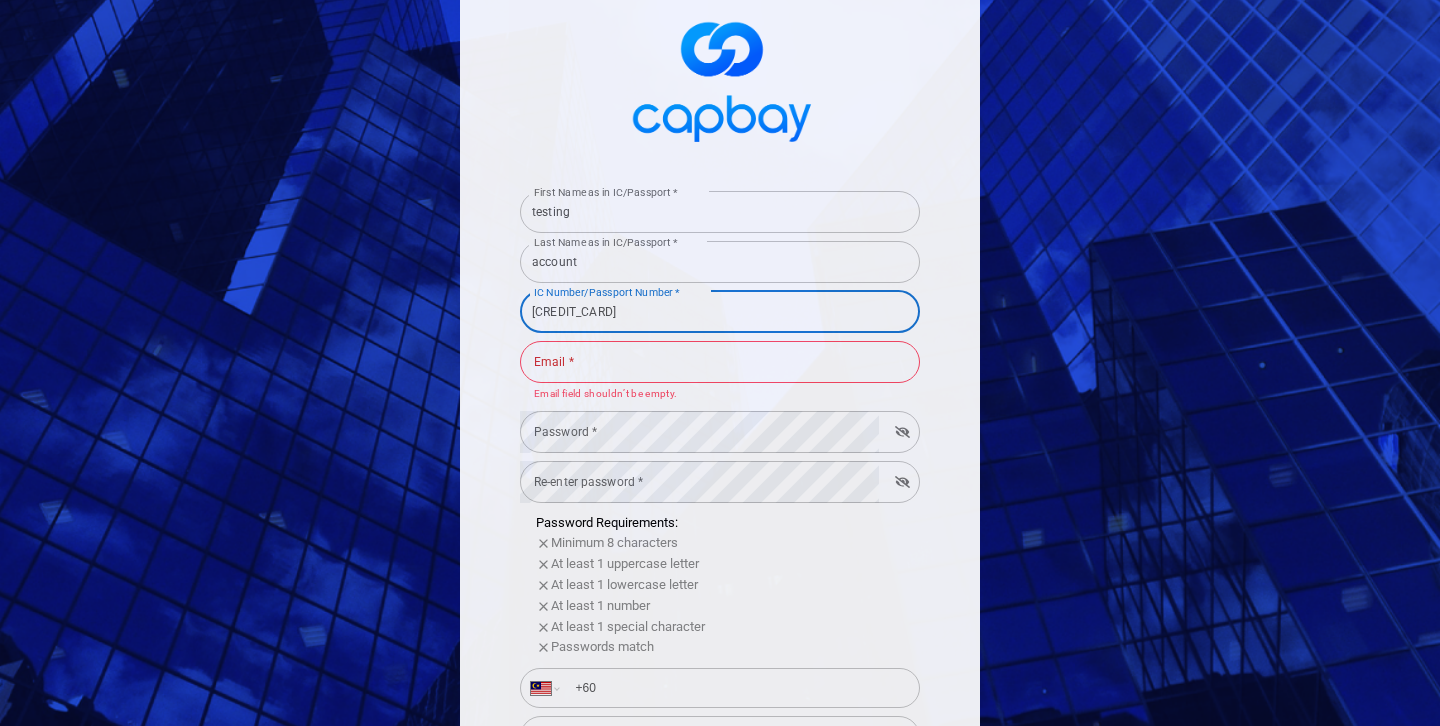 type on "[CREDIT_CARD]" 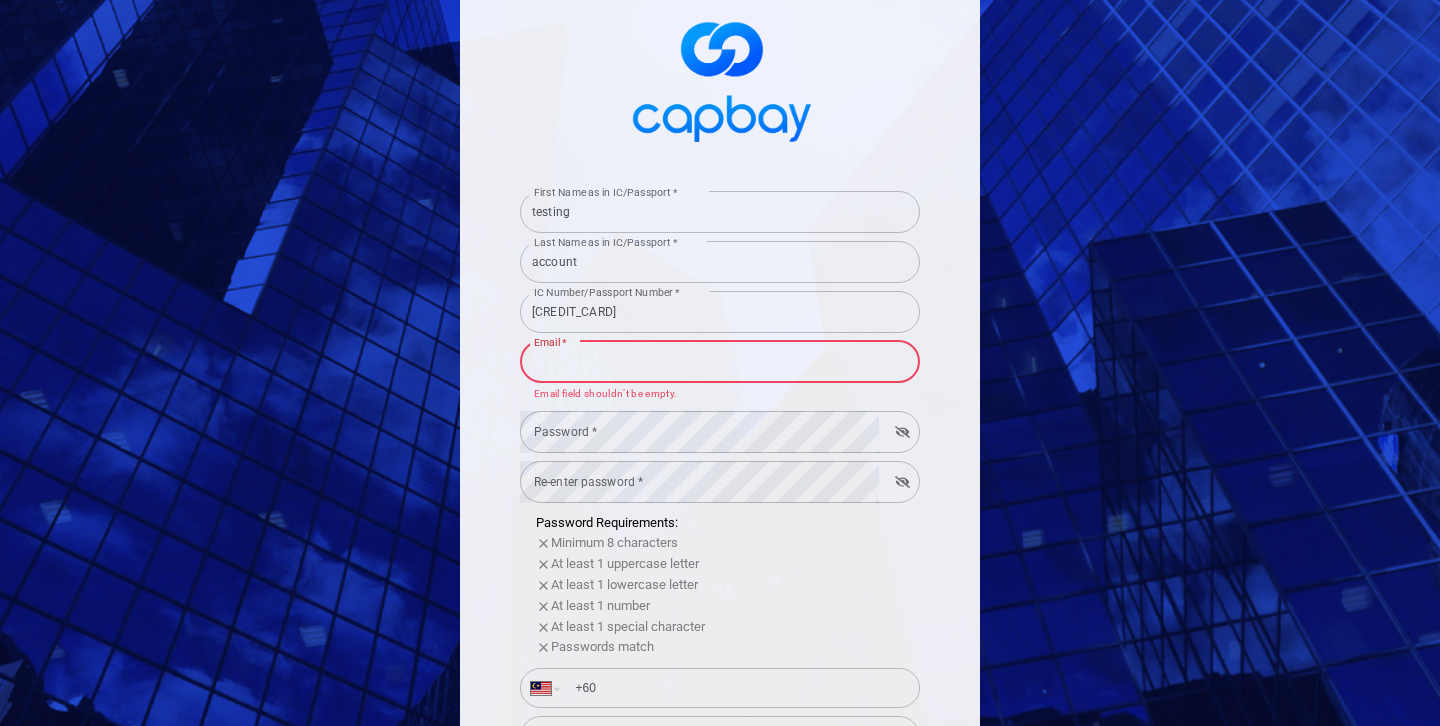 click on "Email *" at bounding box center [720, 362] 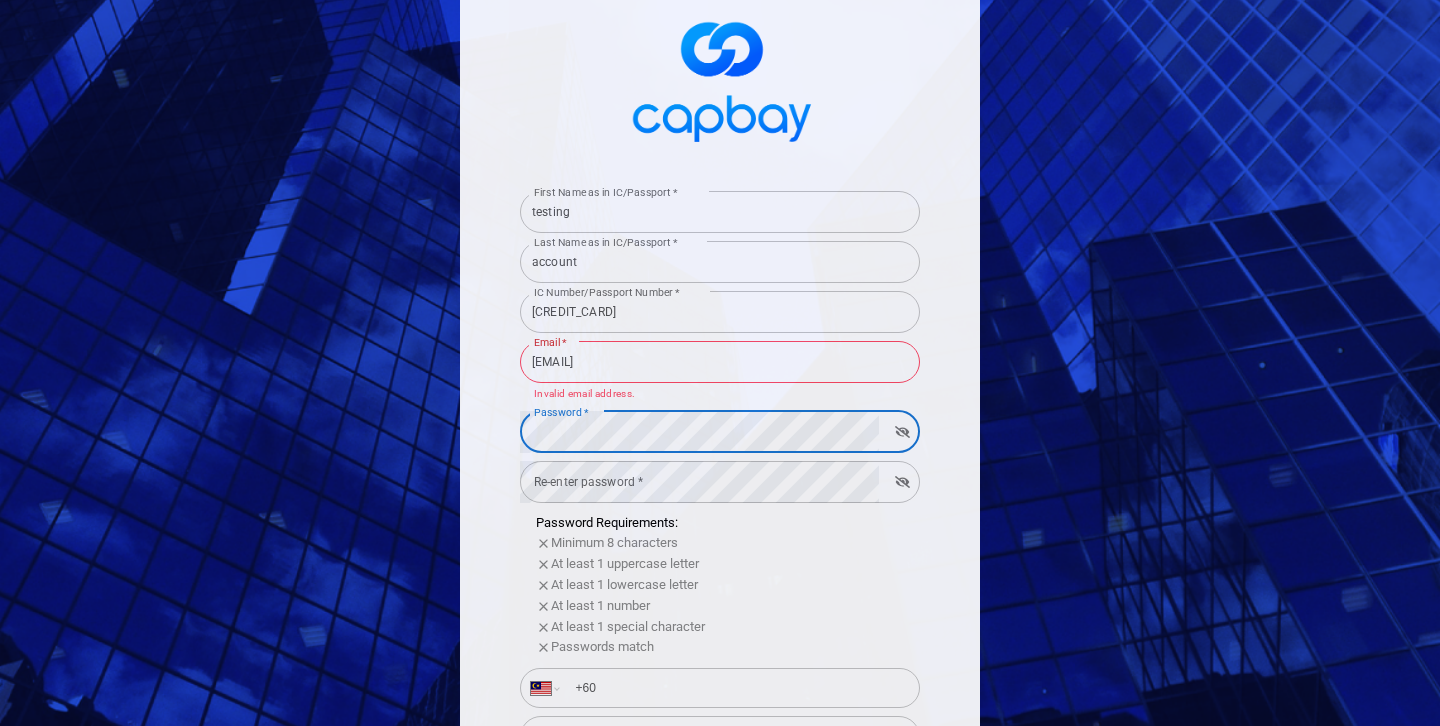 click on "[EMAIL]" at bounding box center [720, 362] 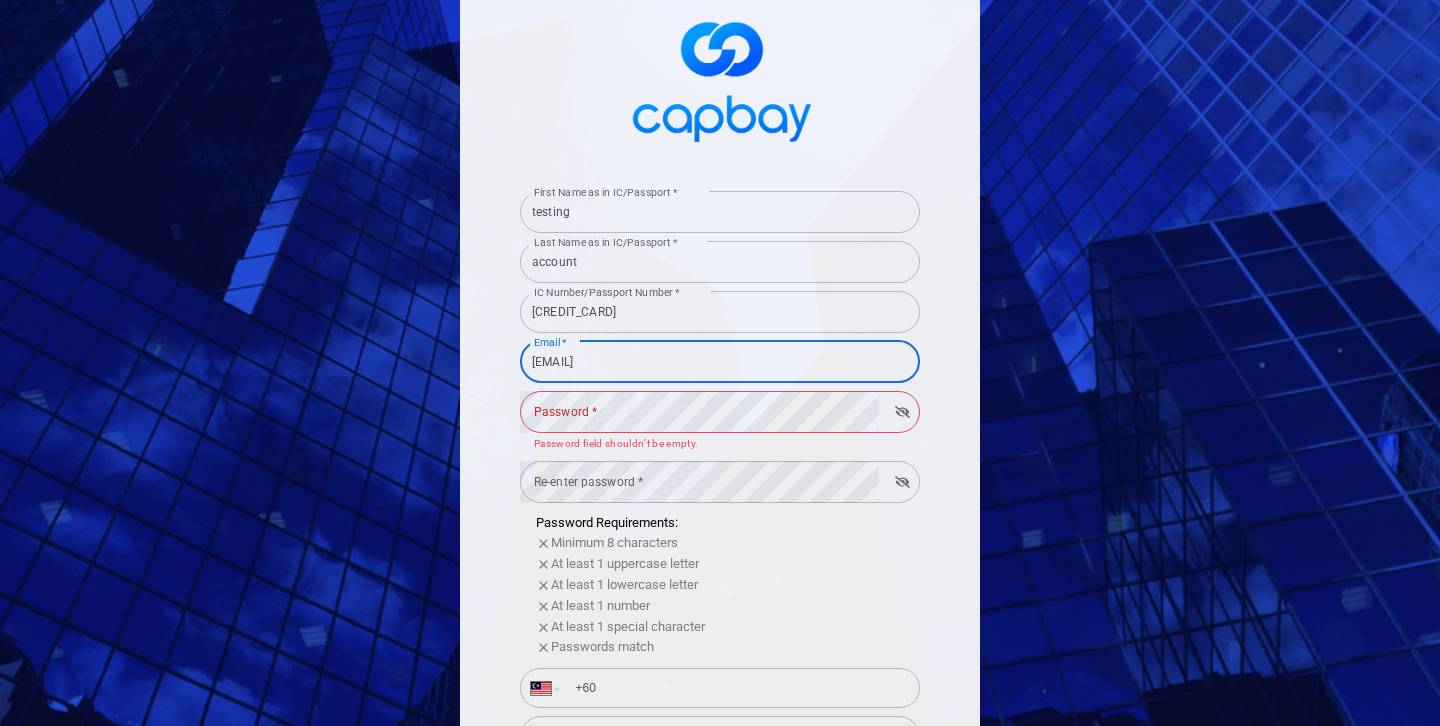 type on "[EMAIL]" 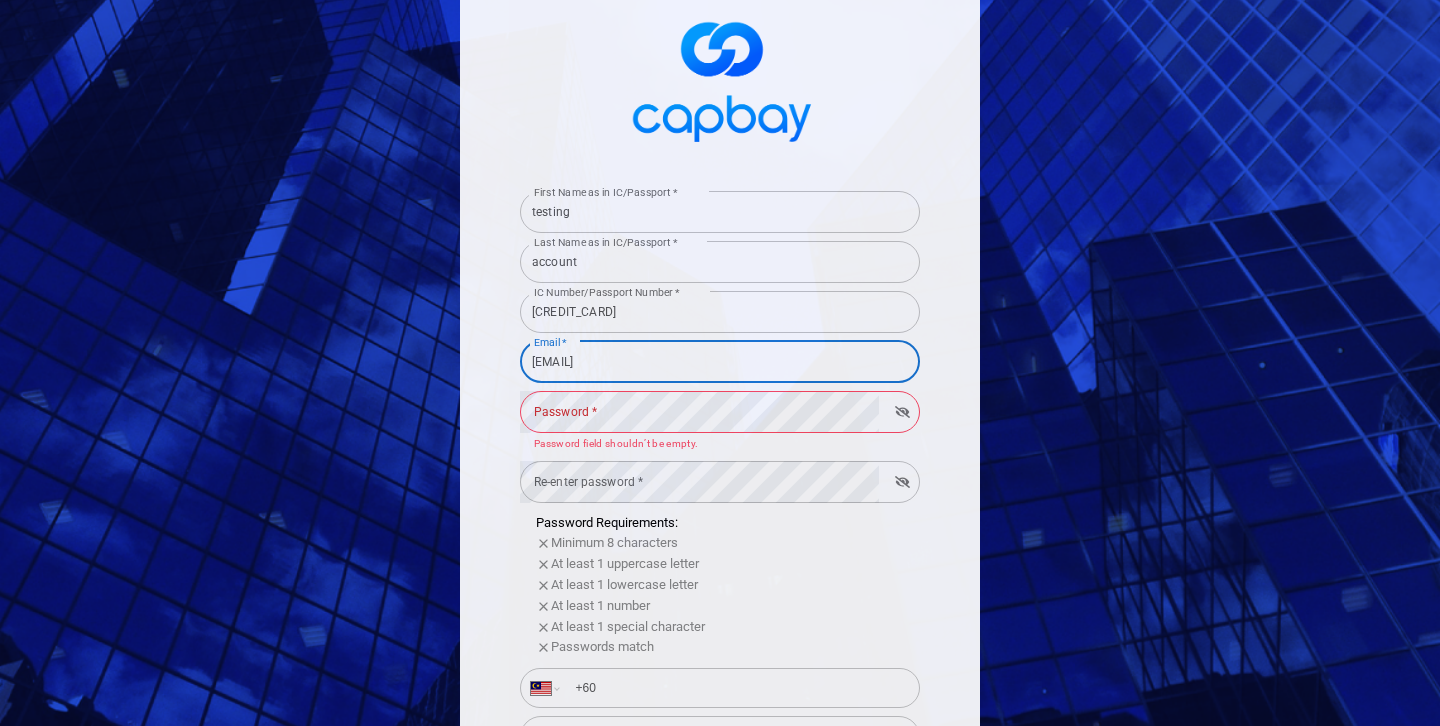 click on "Password * Password * Password field shouldn’t be empty." at bounding box center [720, 420] 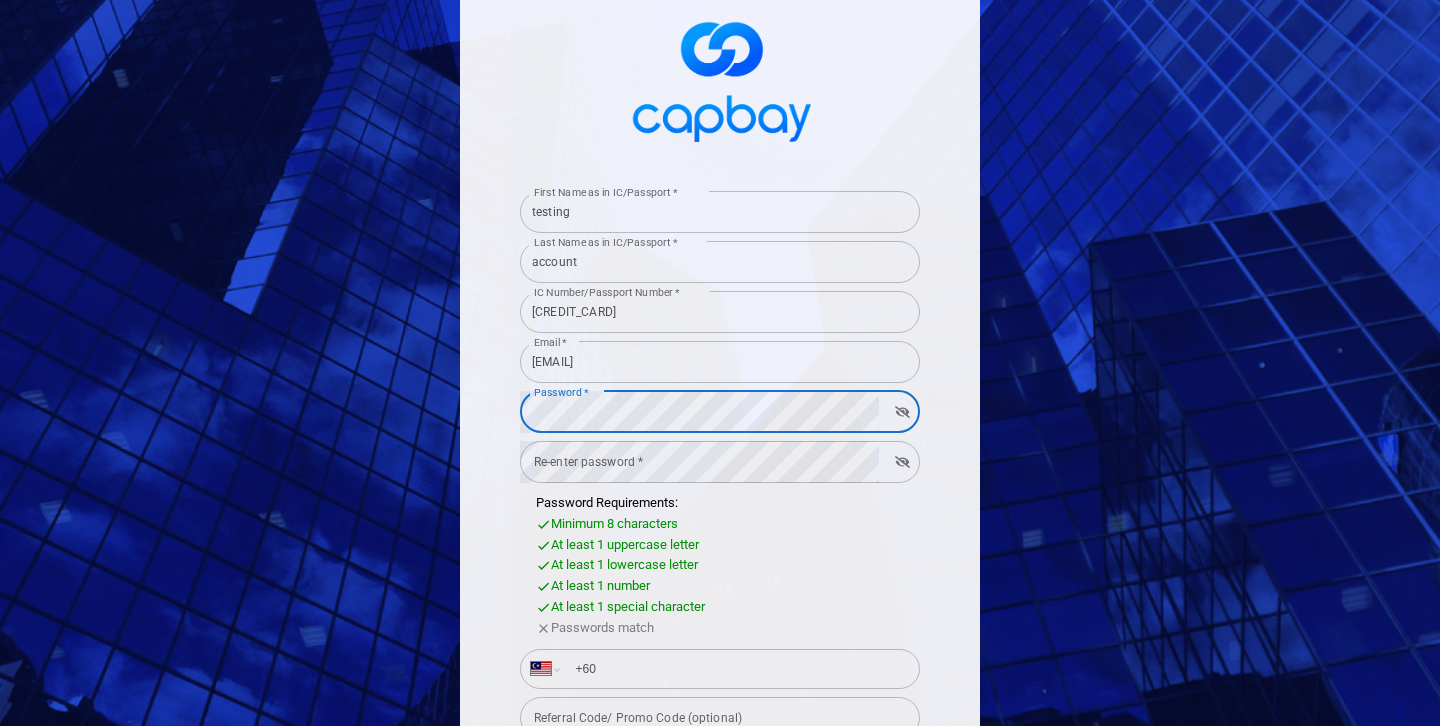 click on "Re-enter password * Re-enter password *" at bounding box center [720, 460] 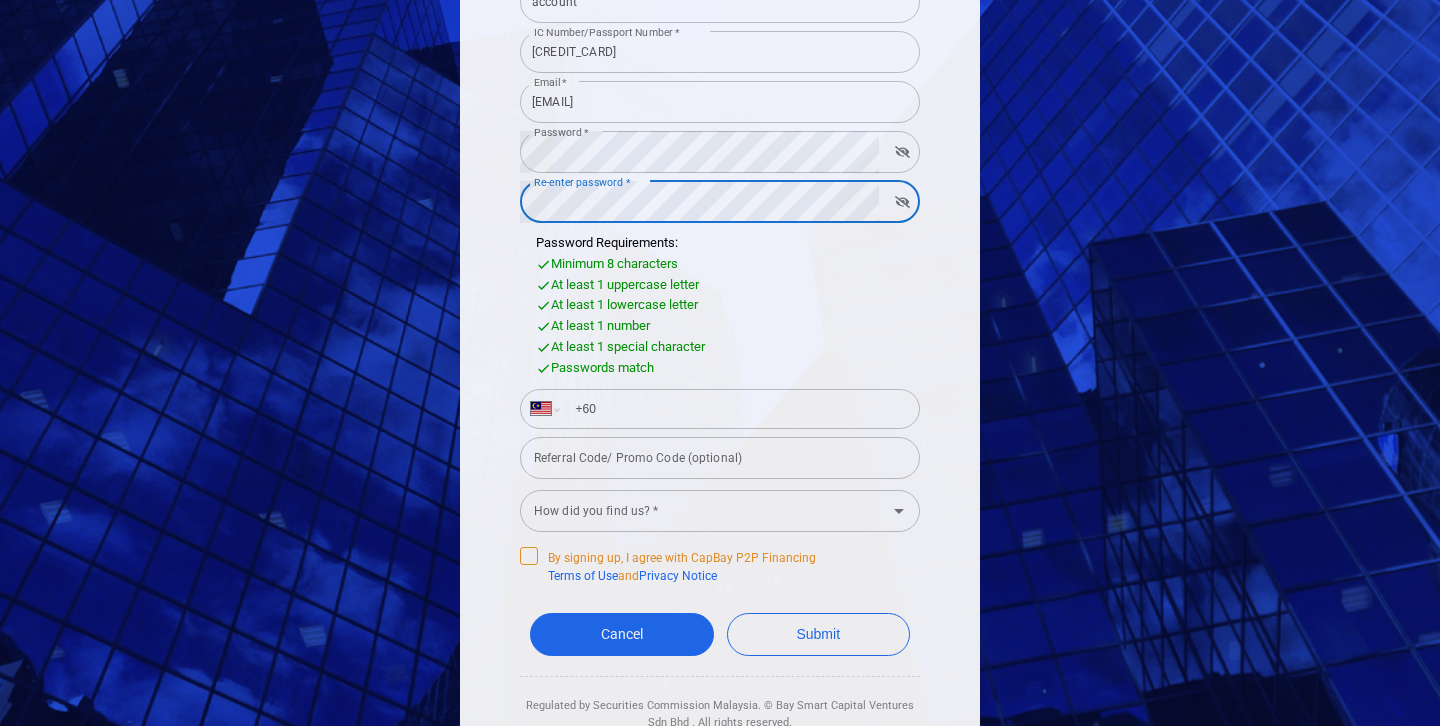 scroll, scrollTop: 373, scrollLeft: 0, axis: vertical 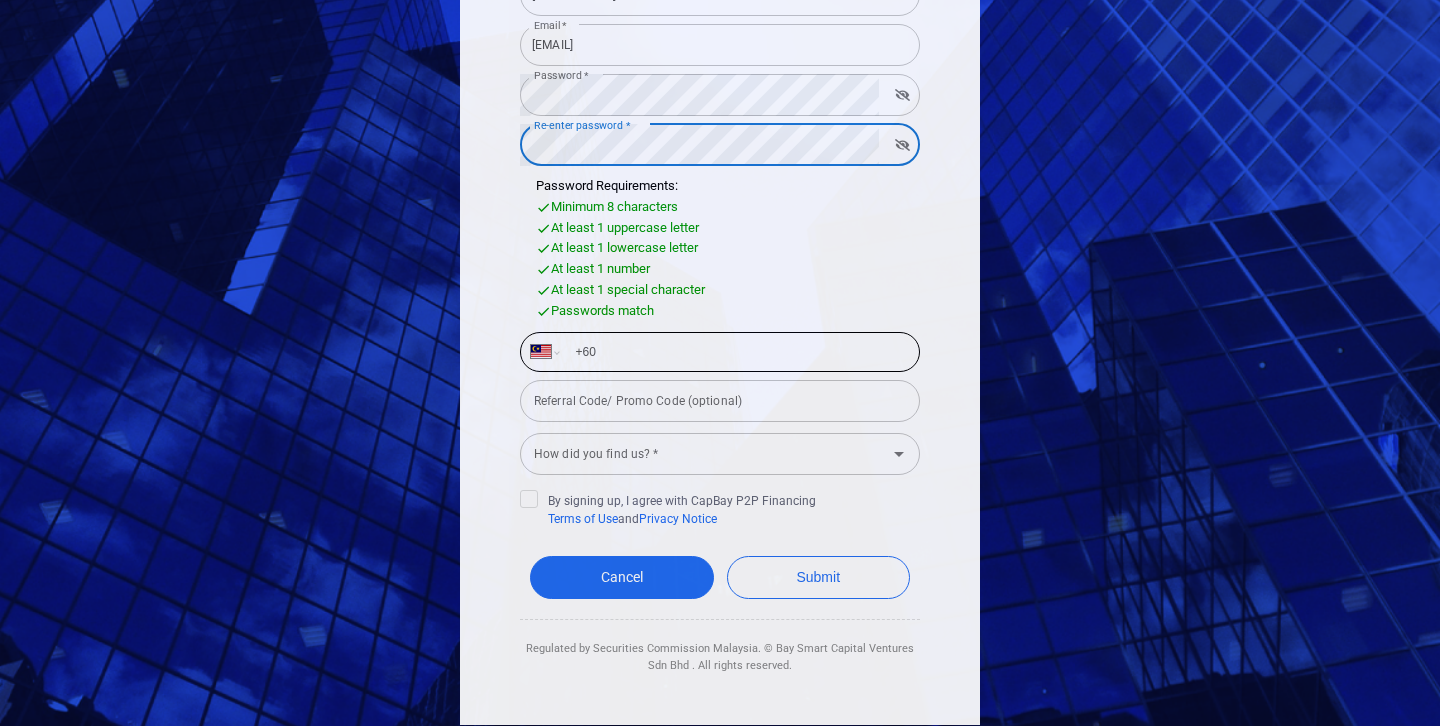 click on "+60" at bounding box center (736, 352) 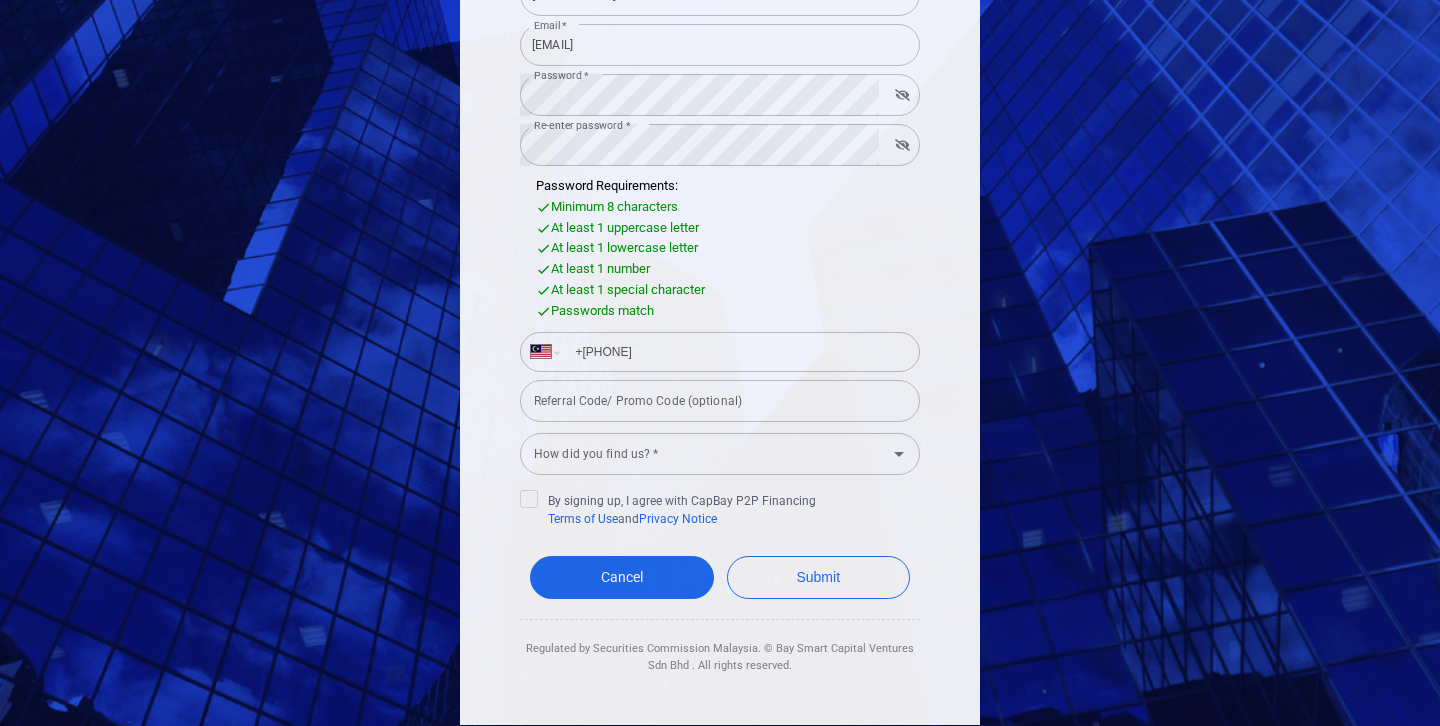 type on "+[PHONE]" 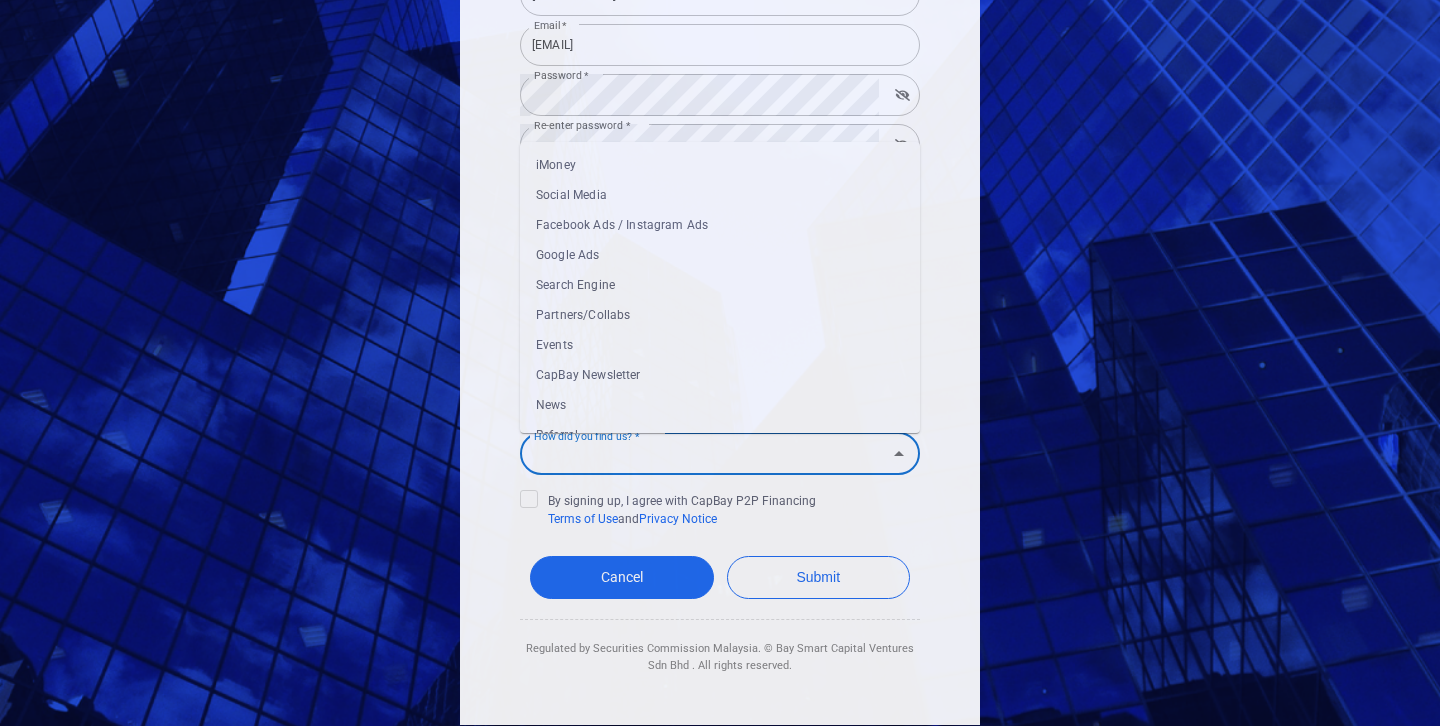 click on "News" at bounding box center (720, 405) 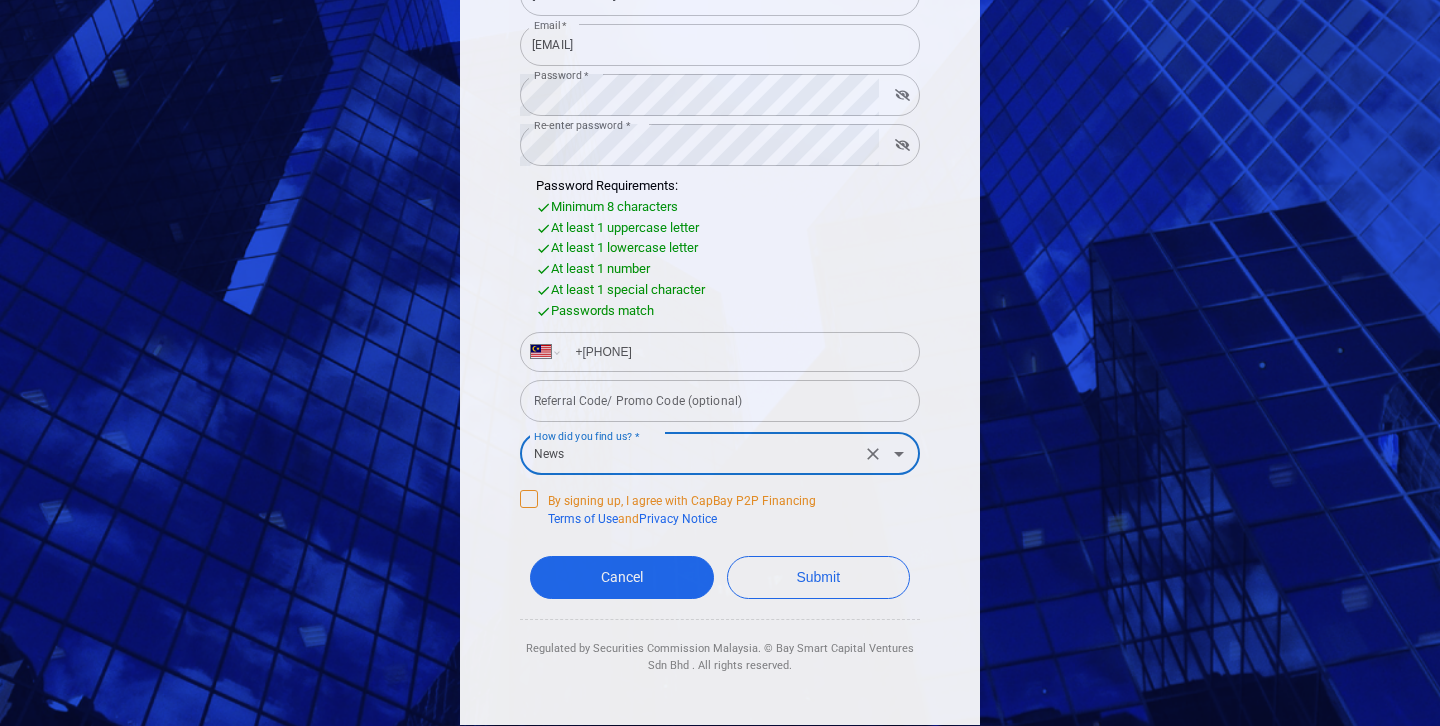 click 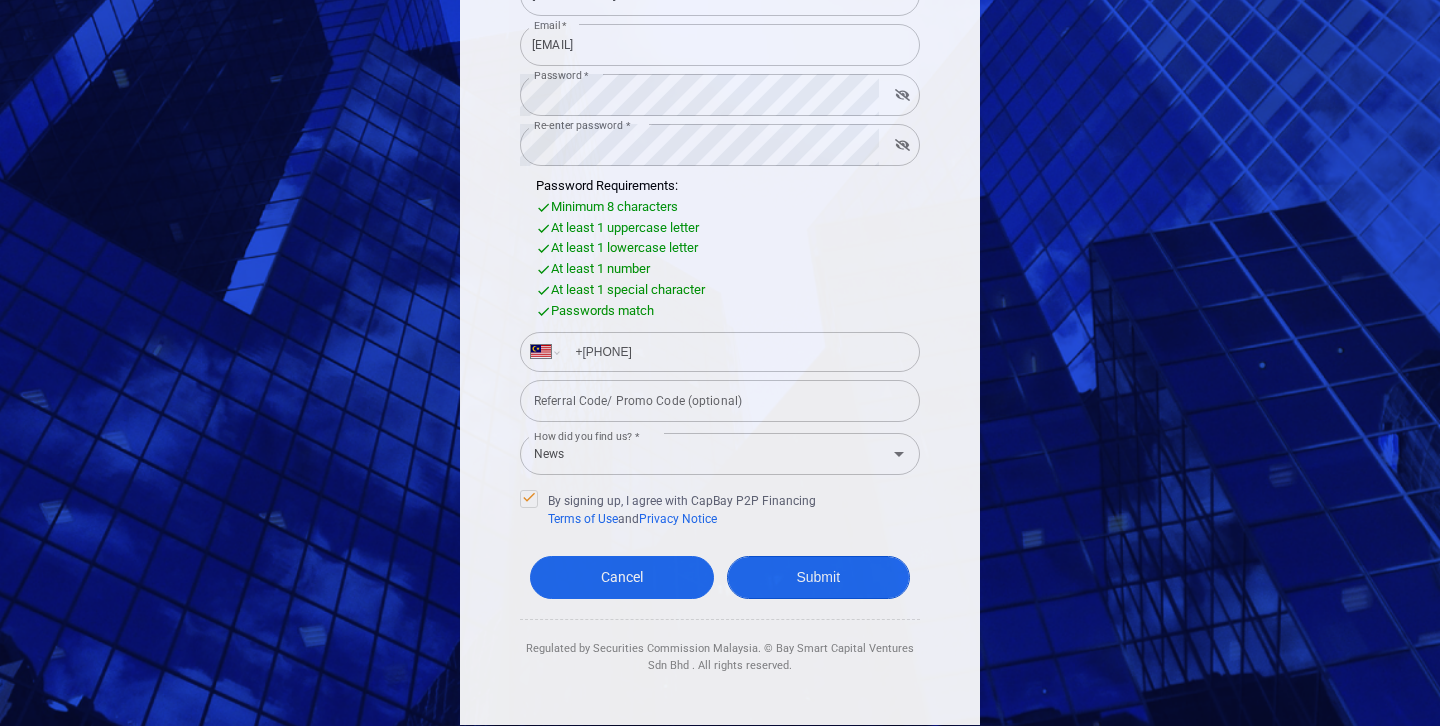 click on "Submit" at bounding box center (819, 577) 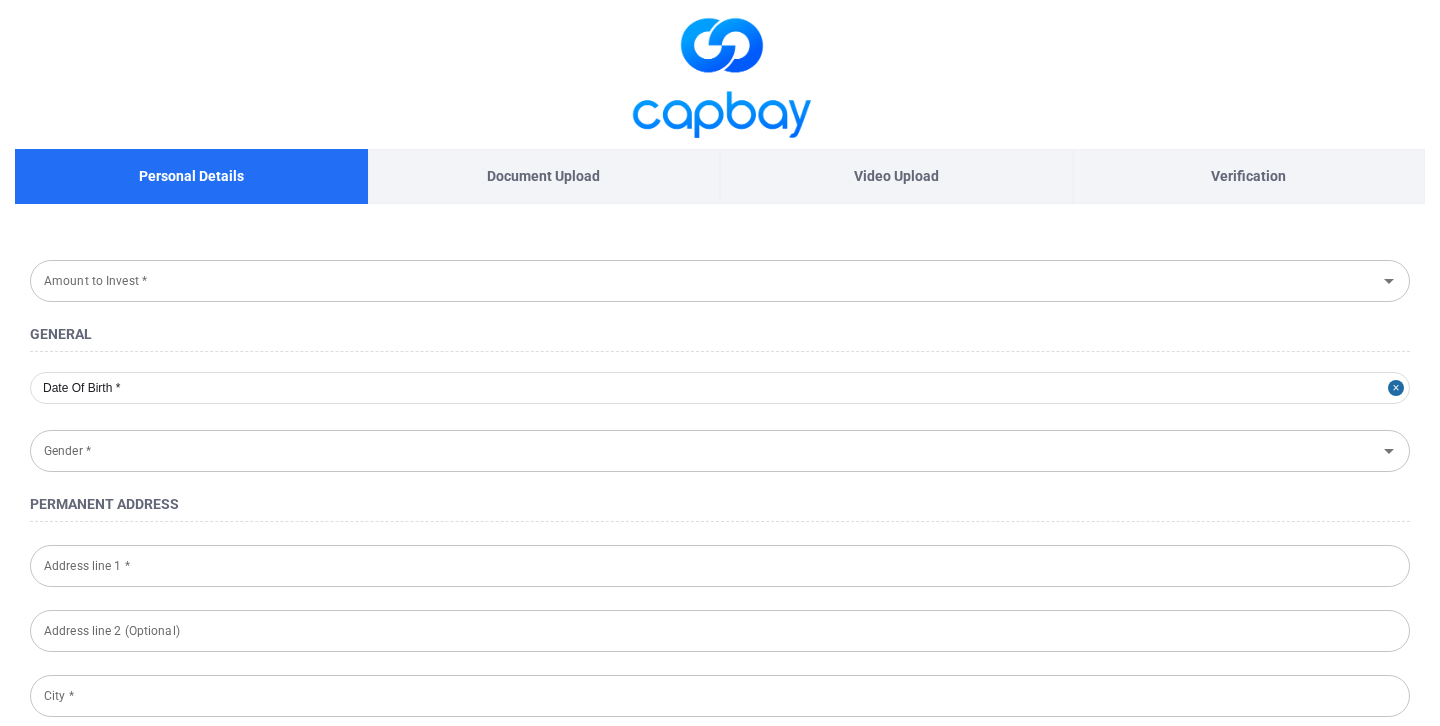 type on "Below RM 10,000" 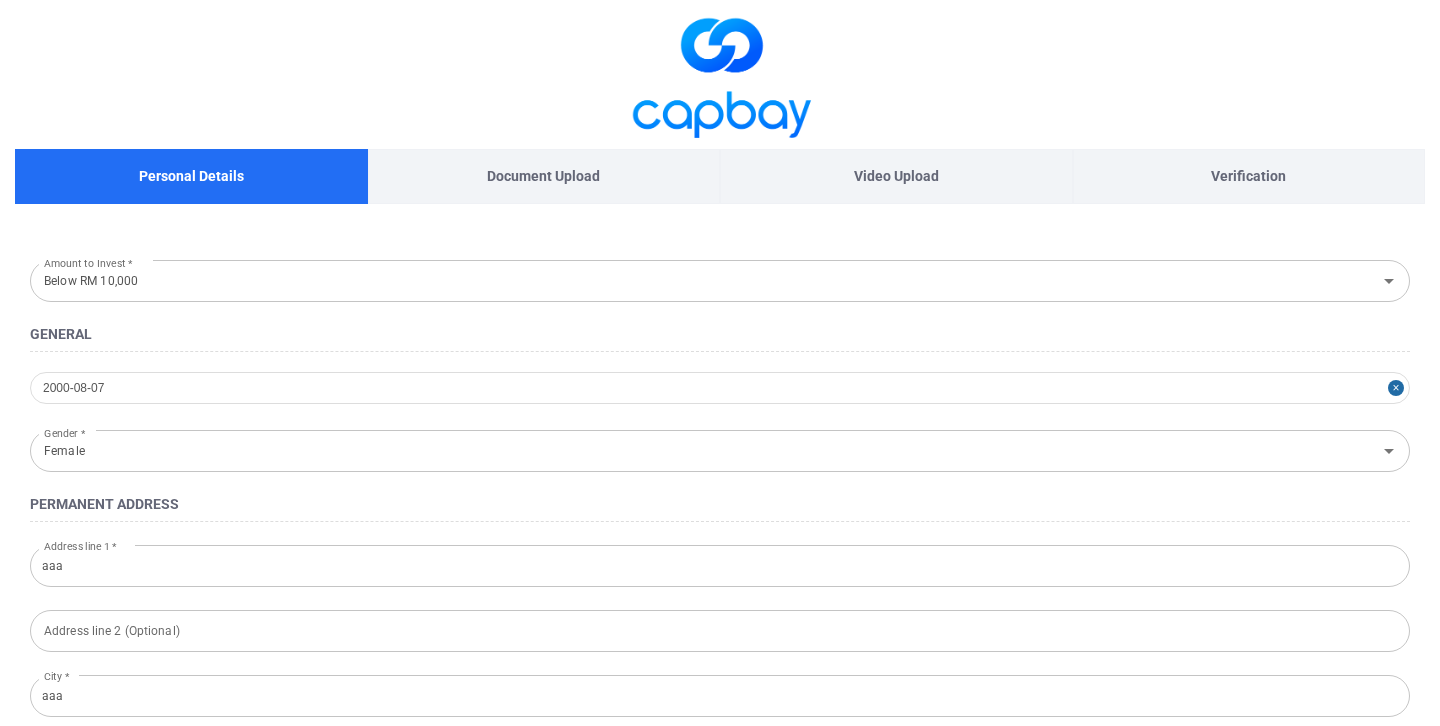 scroll, scrollTop: 686, scrollLeft: 0, axis: vertical 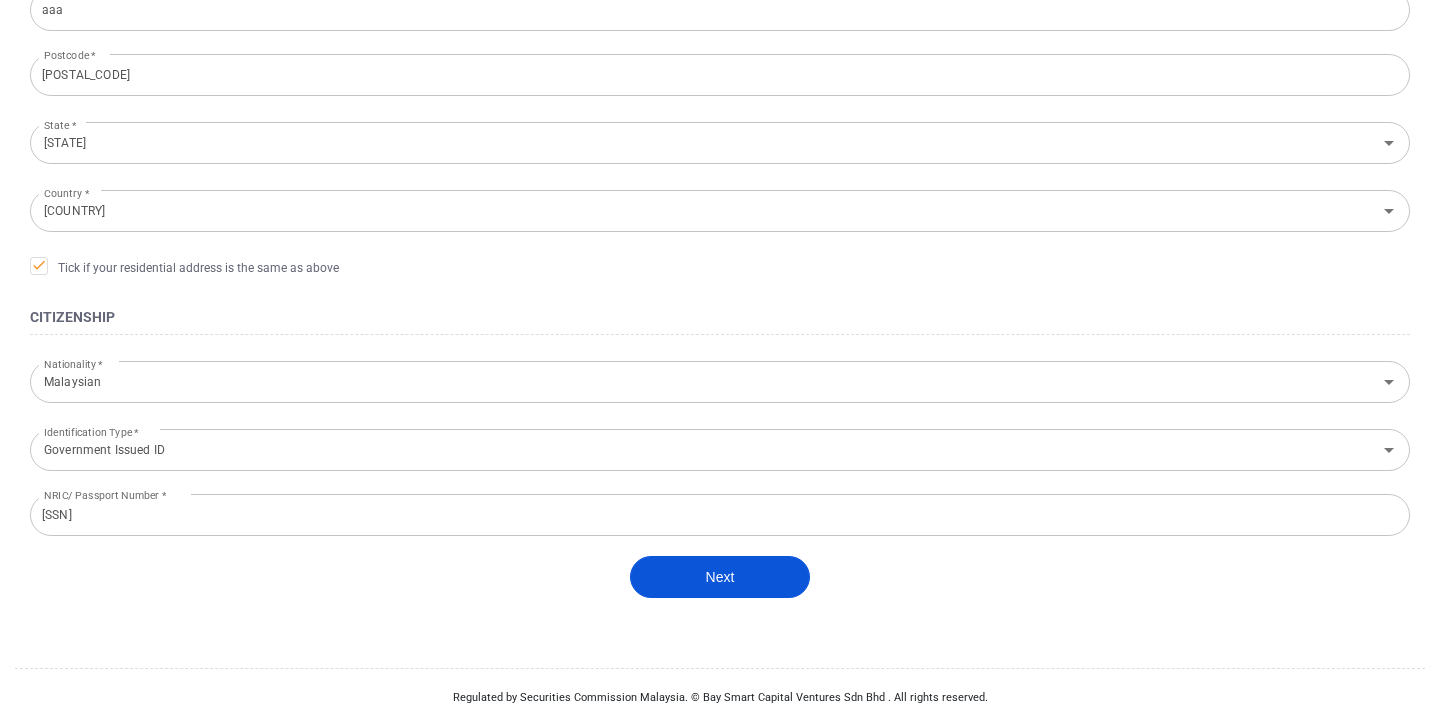 click on "Next" at bounding box center [720, 577] 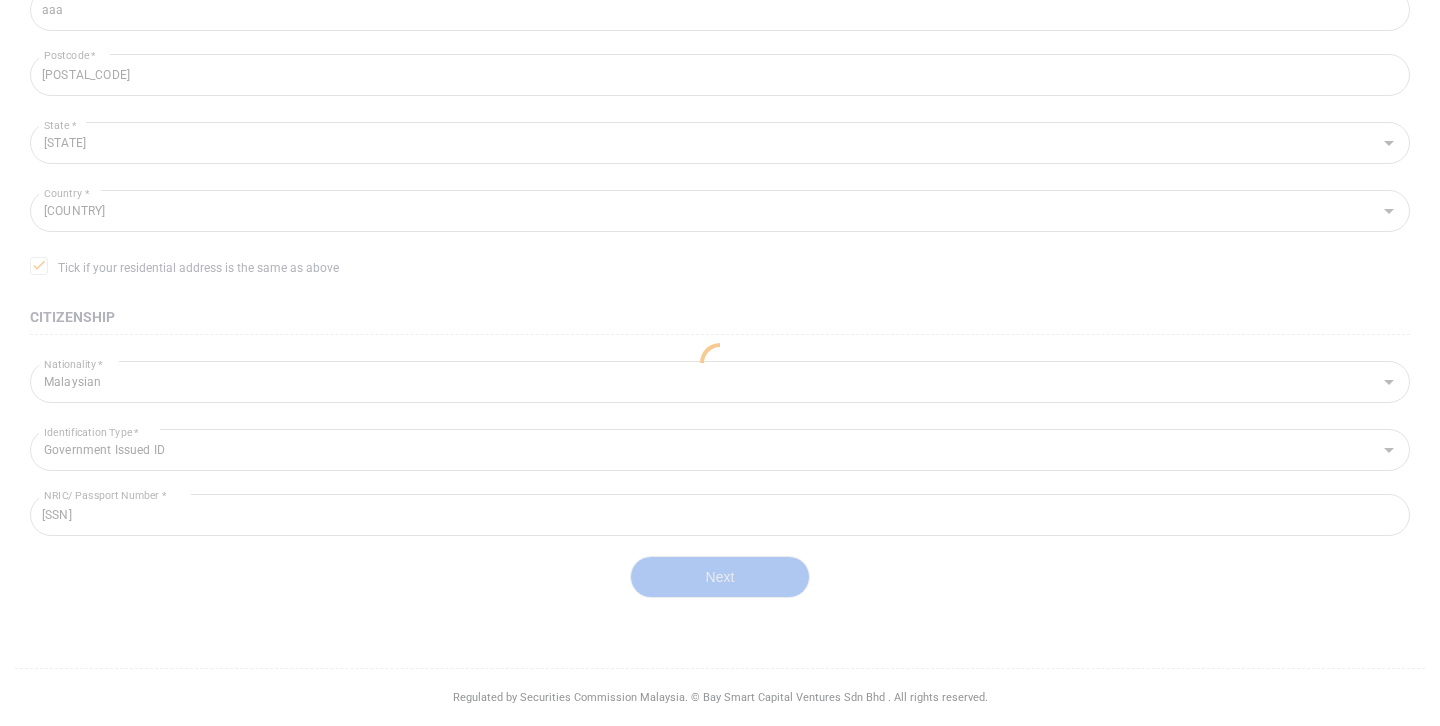 scroll, scrollTop: 435, scrollLeft: 0, axis: vertical 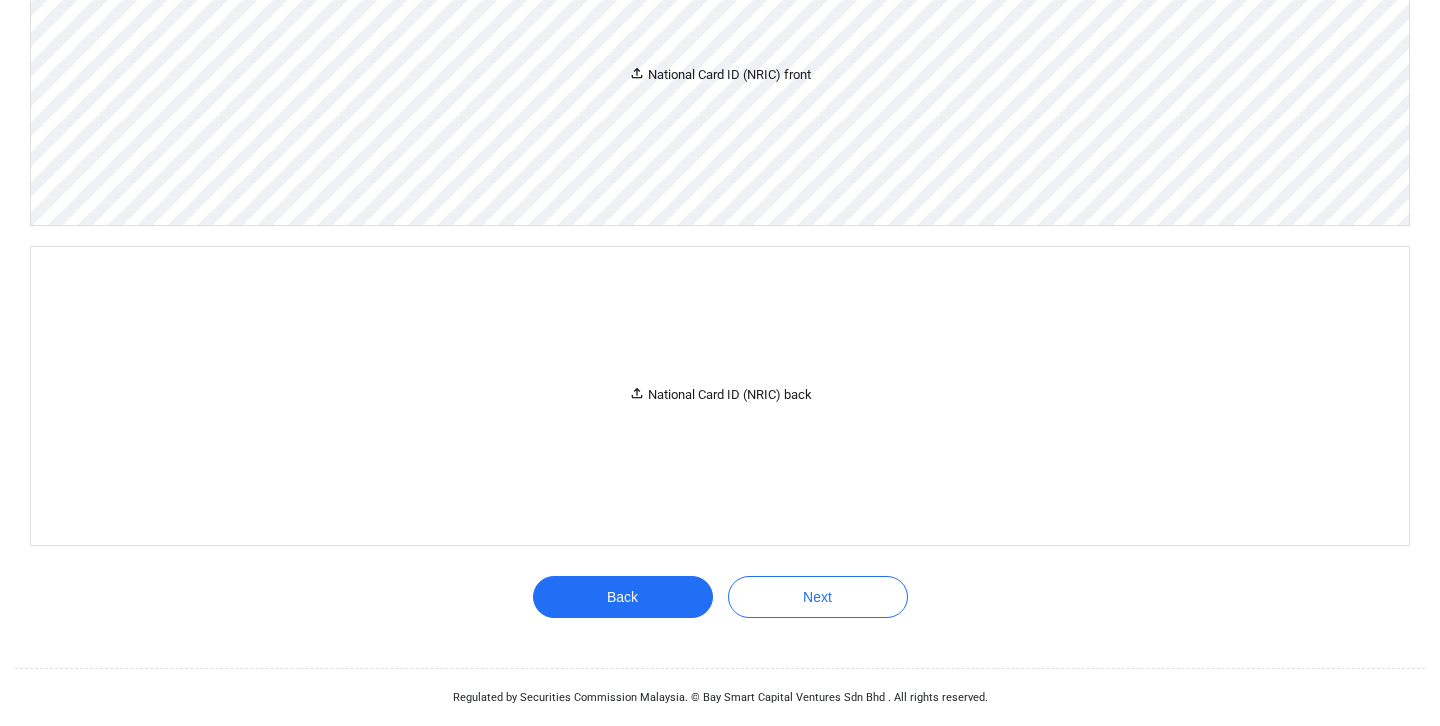 click on "National Card ID (NRIC) front" at bounding box center (720, 76) 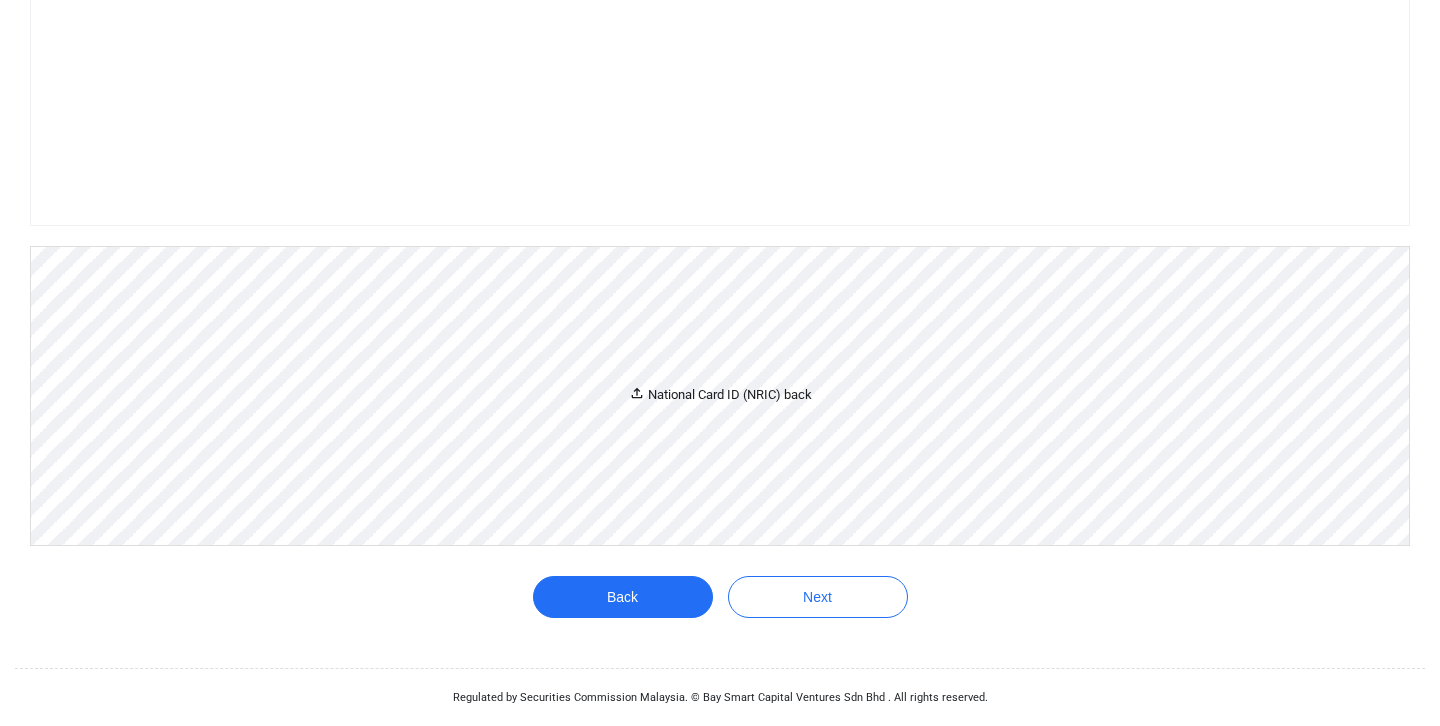 click on "National Card ID (NRIC) back" at bounding box center [720, 396] 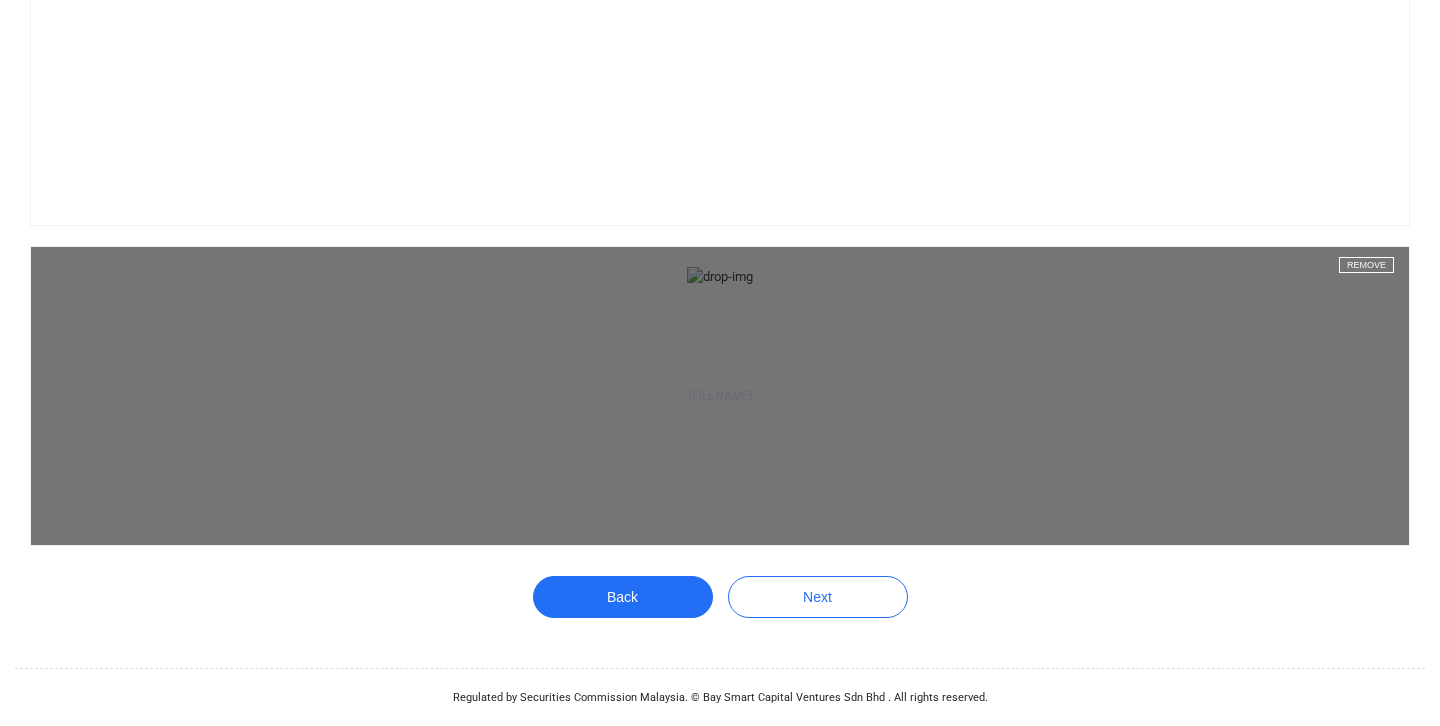 scroll, scrollTop: 695, scrollLeft: 0, axis: vertical 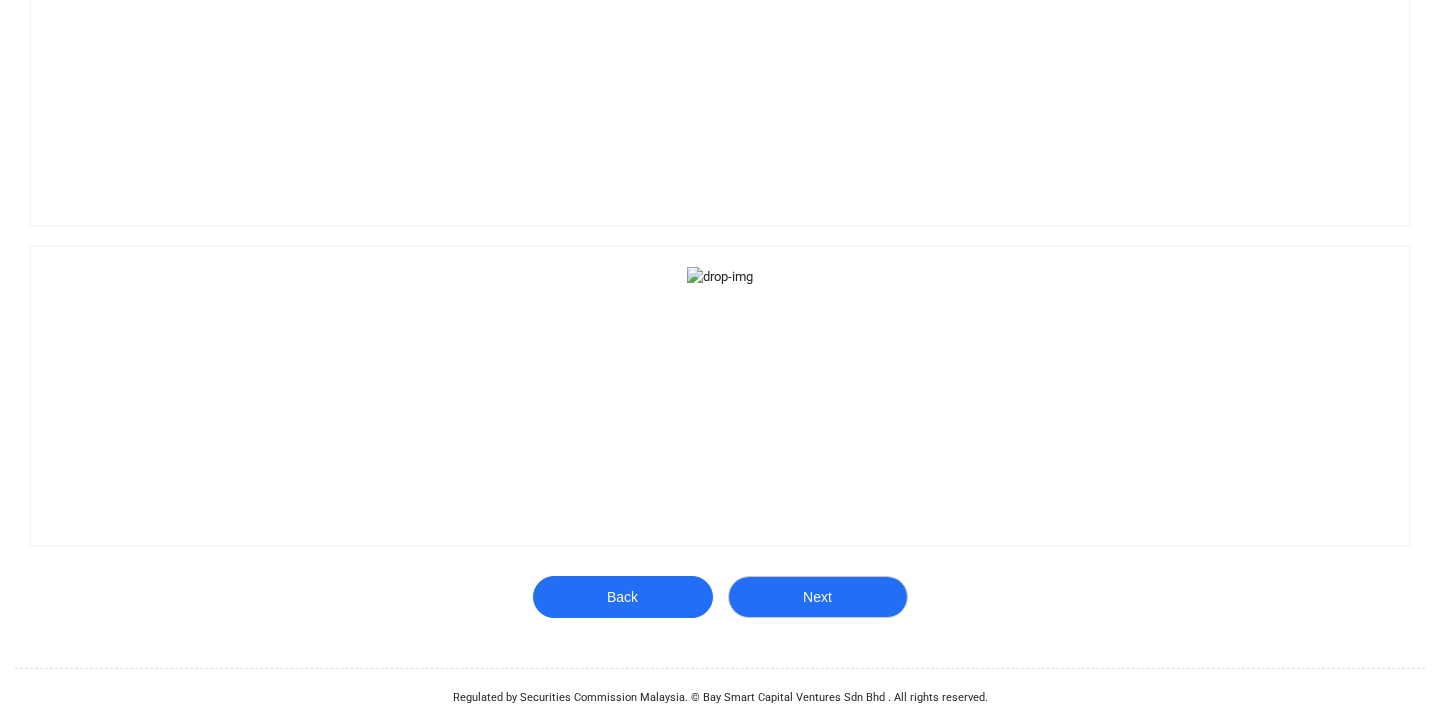 click on "Next" at bounding box center (818, 597) 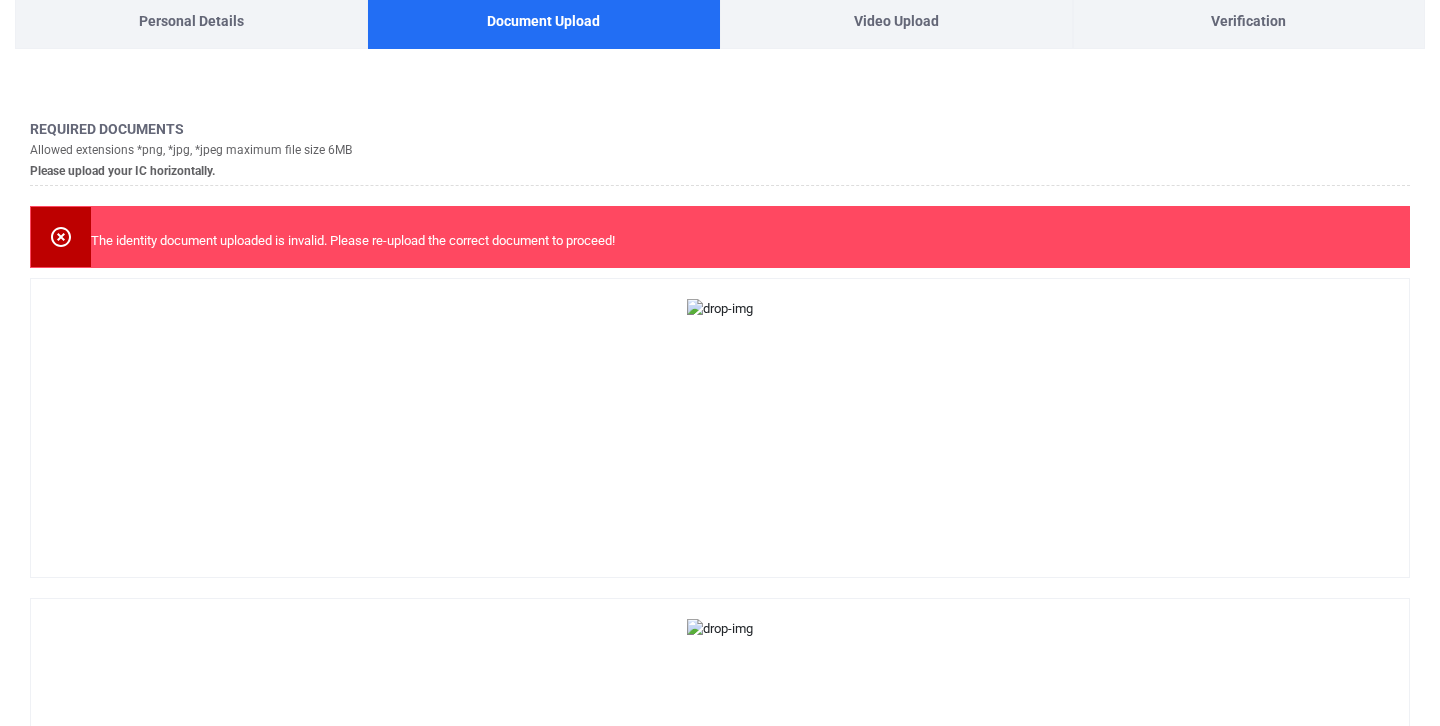 scroll, scrollTop: 767, scrollLeft: 0, axis: vertical 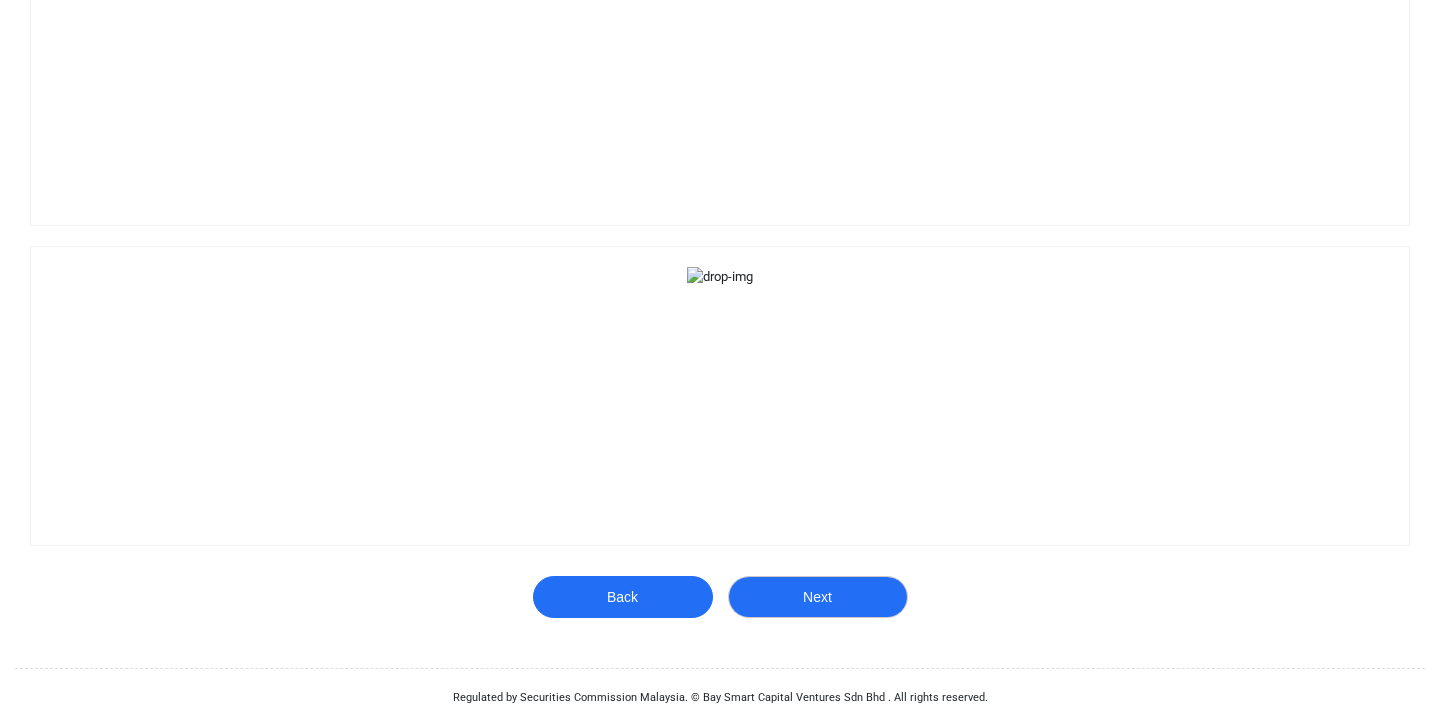 click on "Next" at bounding box center [818, 597] 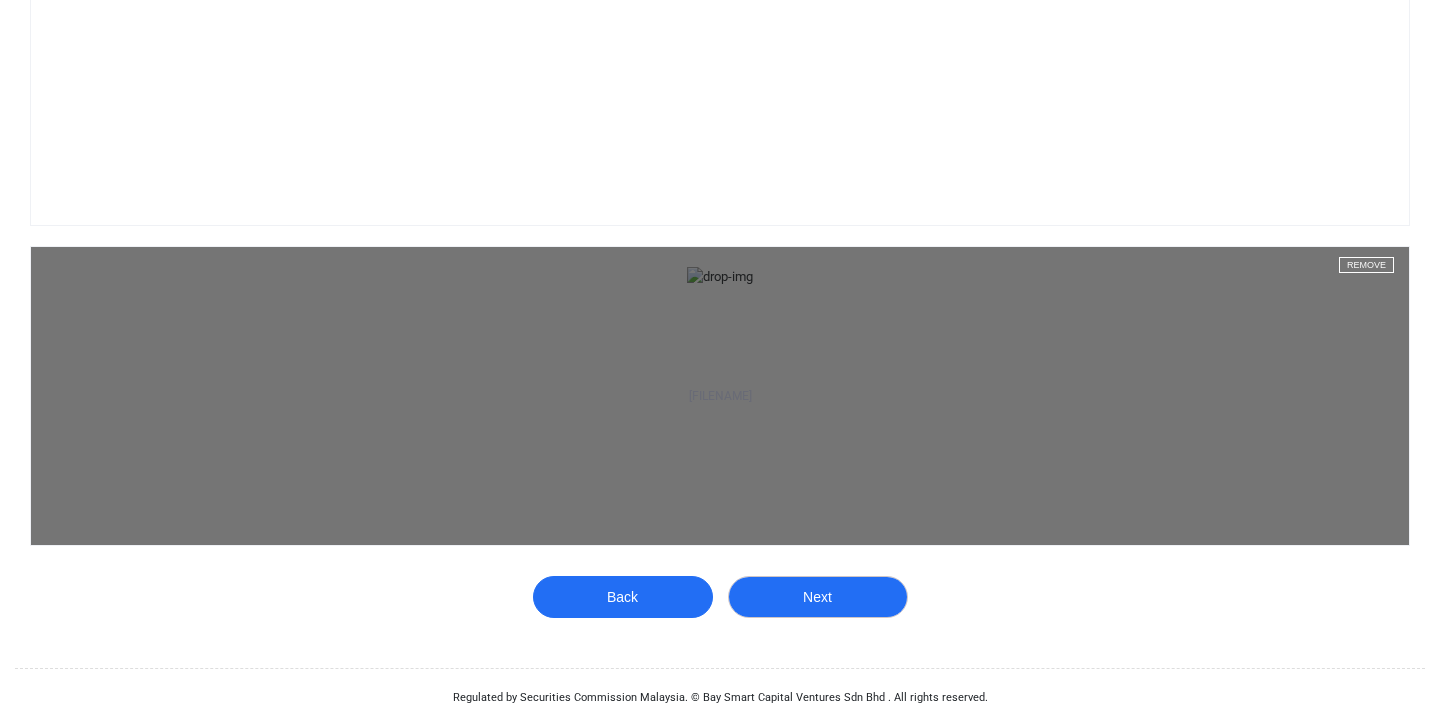 scroll, scrollTop: 767, scrollLeft: 0, axis: vertical 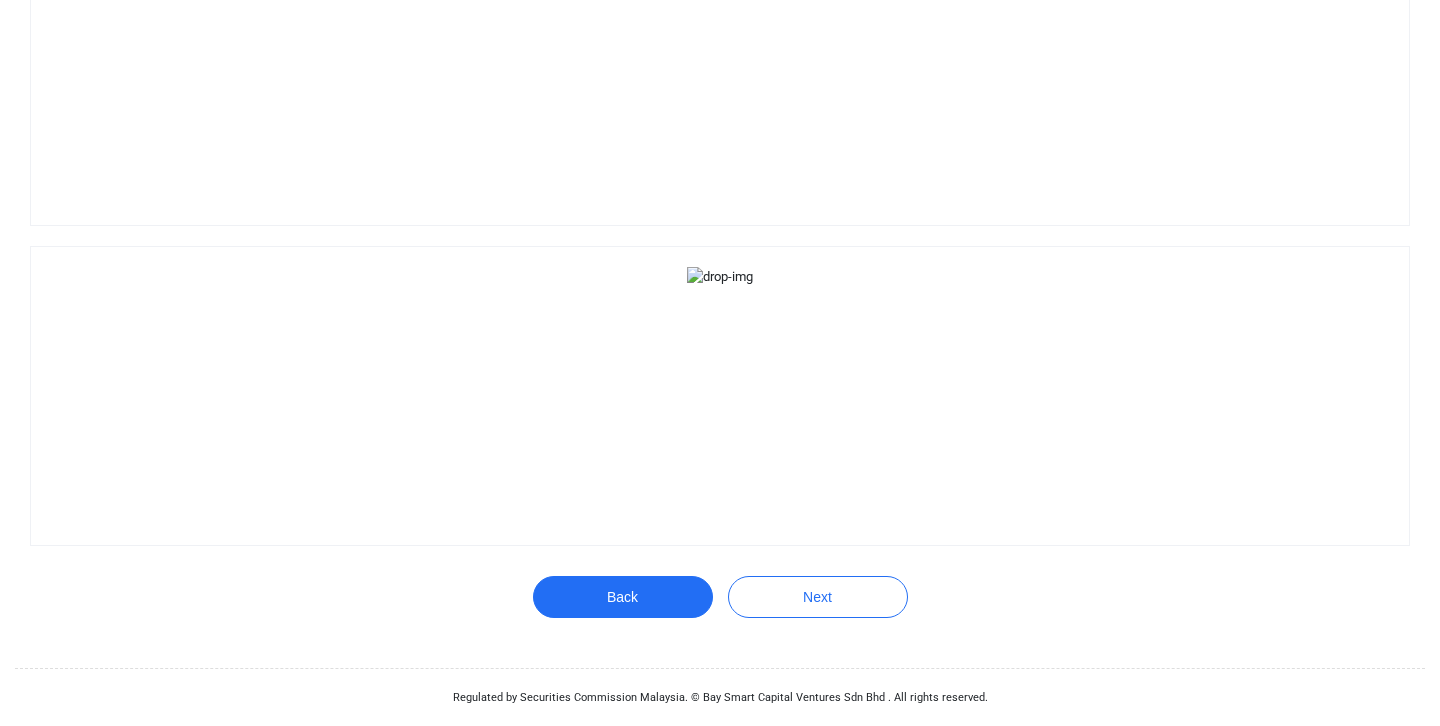 click on "Required documents Allowed extensions *png, *jpg, *jpeg maximum file size 6MB Please upload your IC horizontally. This document did not match our requirements. However, you may continue with registration and someone from the CapBay team will be in touch! image (2).png Remove image (2).png Remove Back Next" at bounding box center (720, 197) 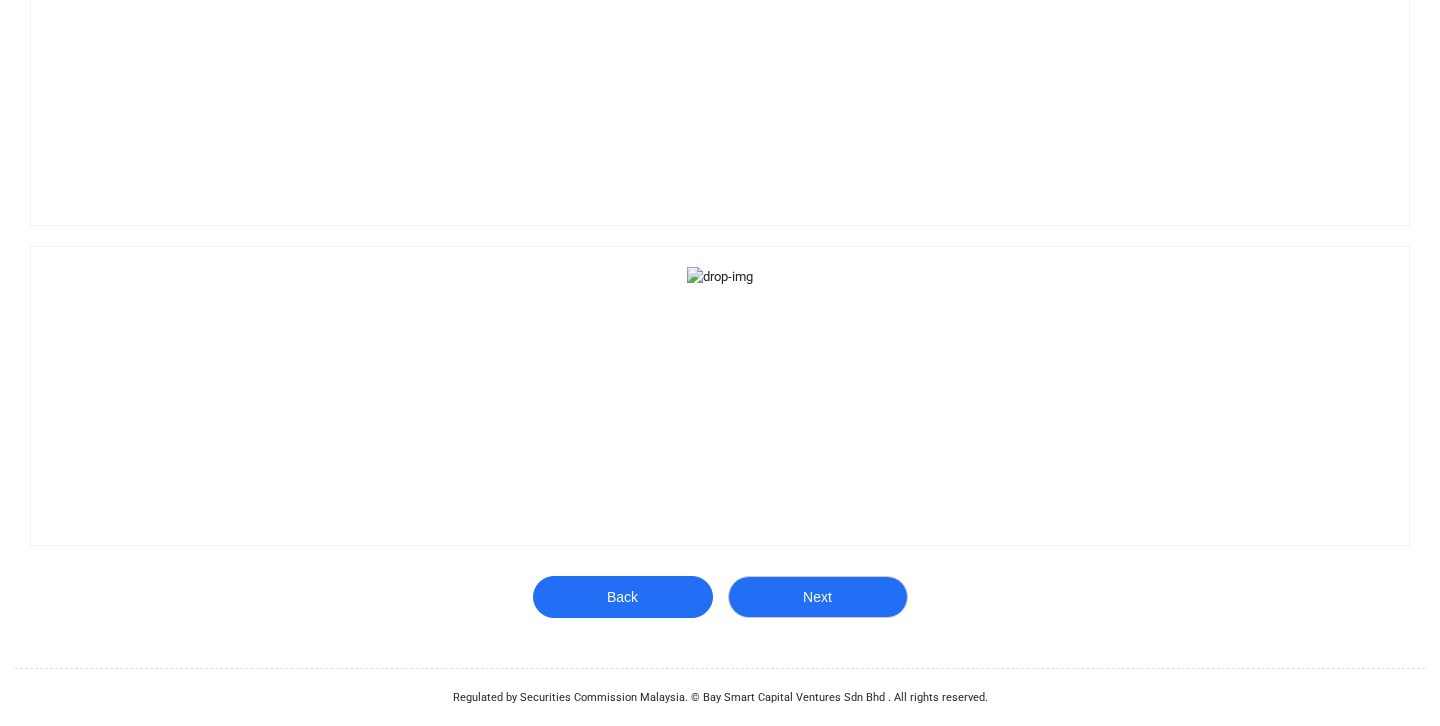 click on "Next" at bounding box center [818, 597] 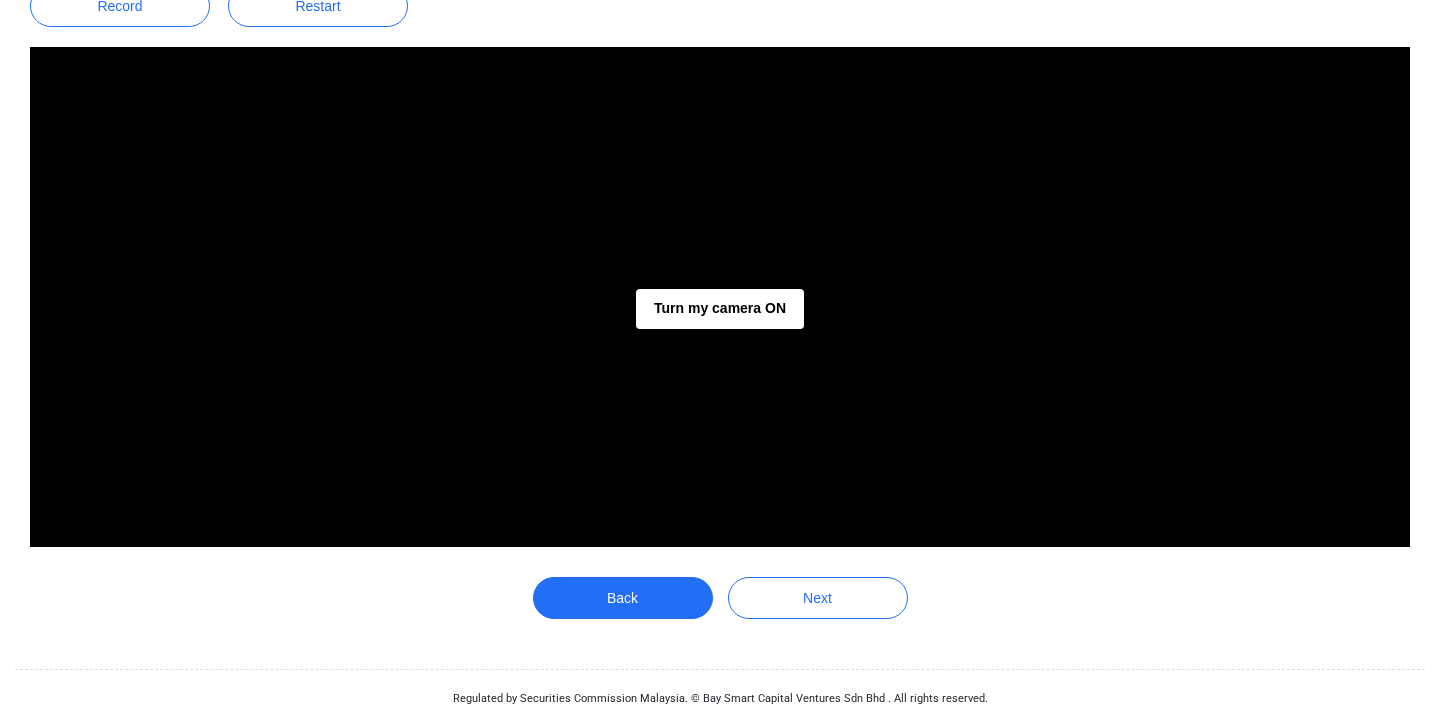 scroll, scrollTop: 0, scrollLeft: 0, axis: both 